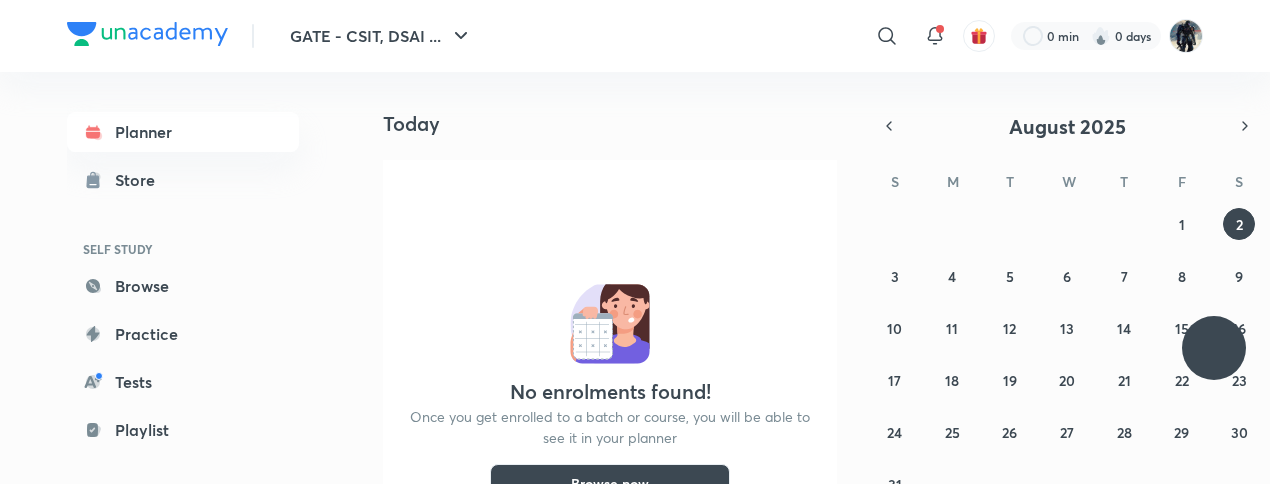 scroll, scrollTop: 0, scrollLeft: 0, axis: both 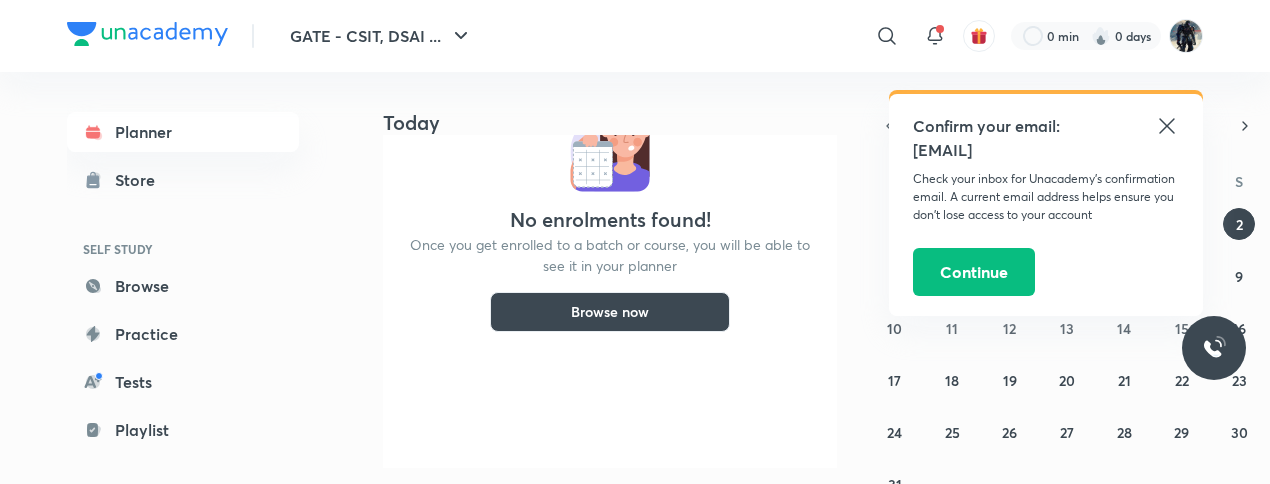 click on "Browse now" at bounding box center (610, 312) 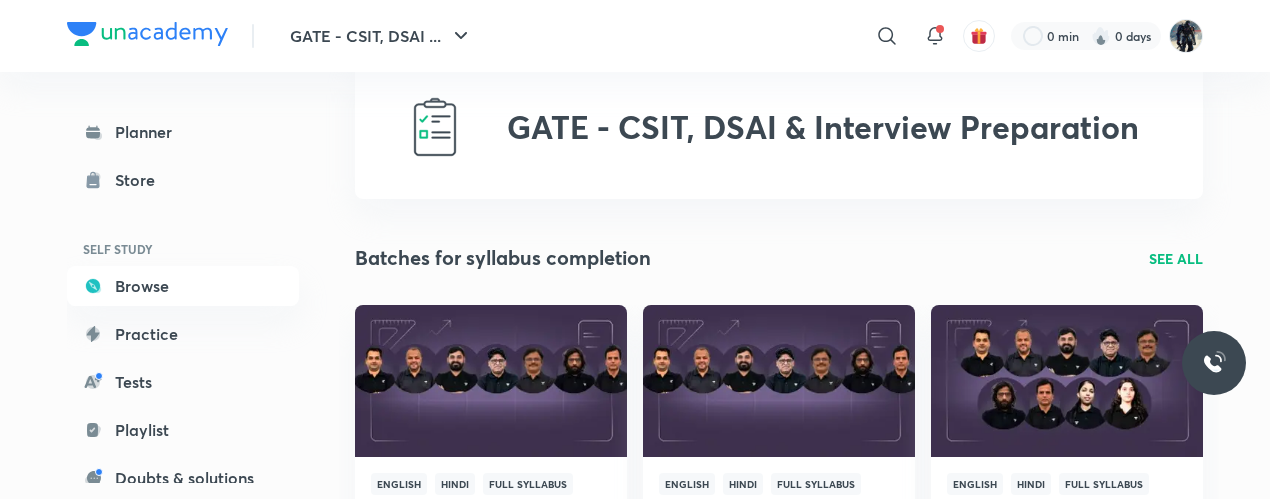 scroll, scrollTop: 240, scrollLeft: 0, axis: vertical 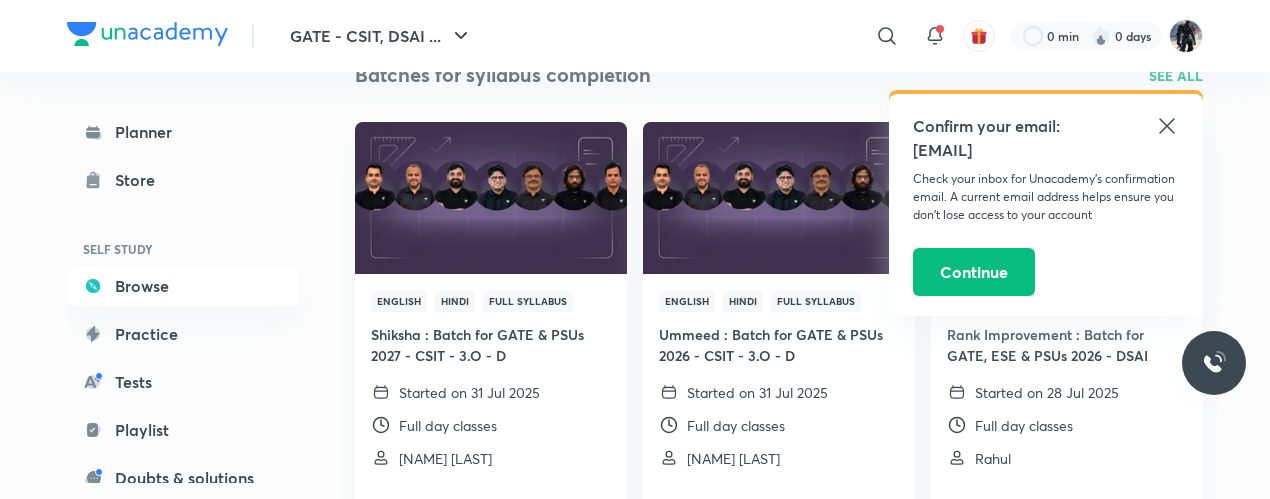 click 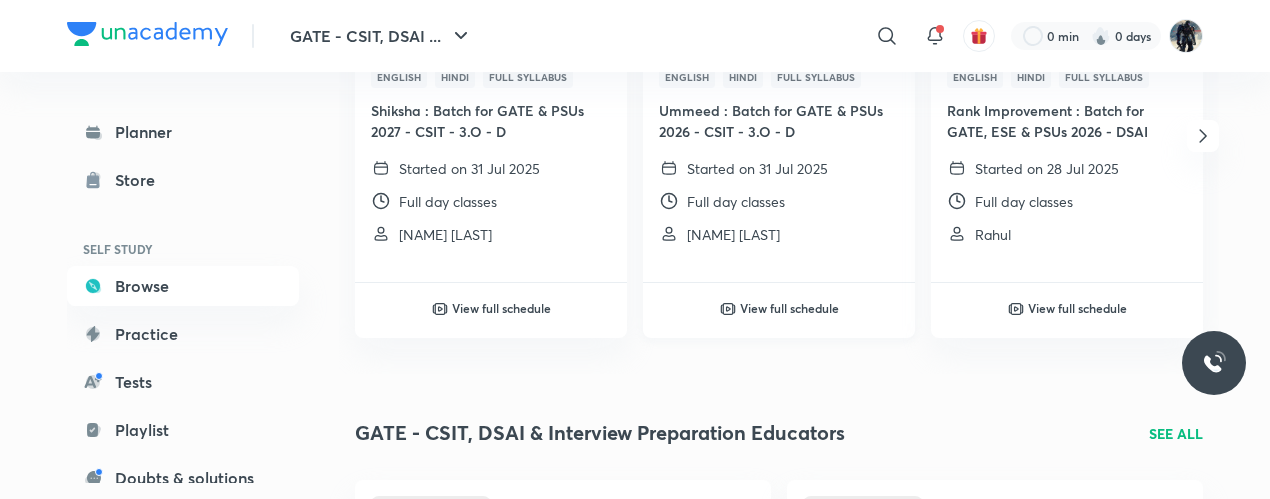 scroll, scrollTop: 468, scrollLeft: 0, axis: vertical 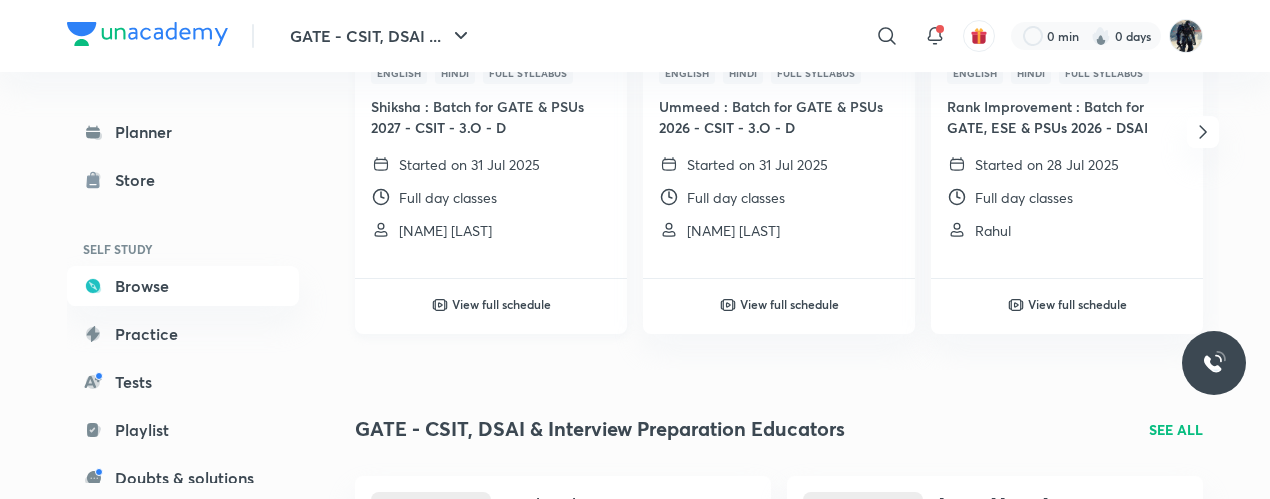 click on "Shiksha : Batch for GATE & PSUs 2027 - CSIT - 3.O - D" at bounding box center (491, 117) 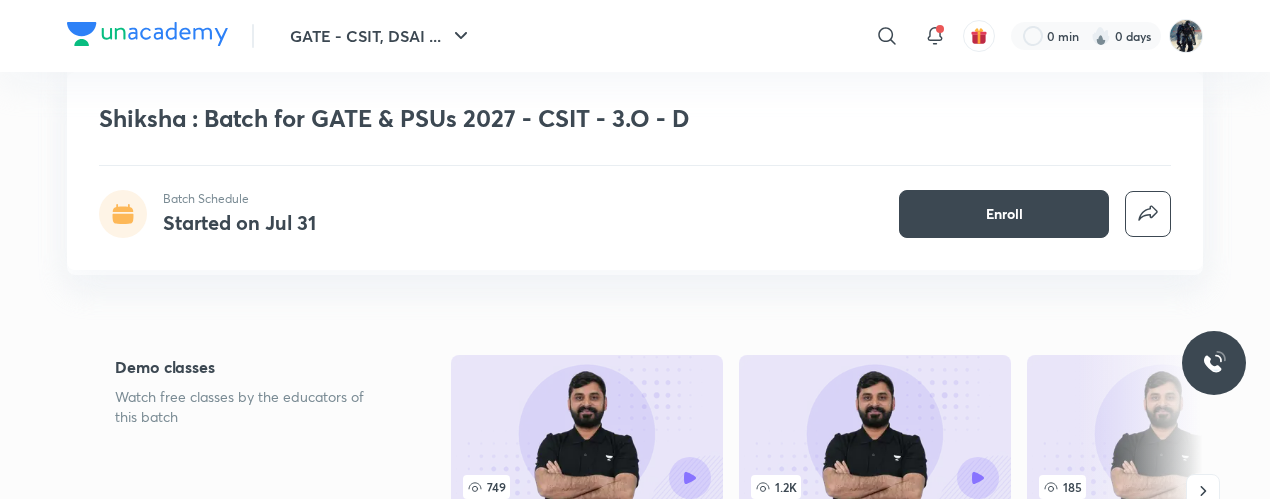 scroll, scrollTop: 461, scrollLeft: 0, axis: vertical 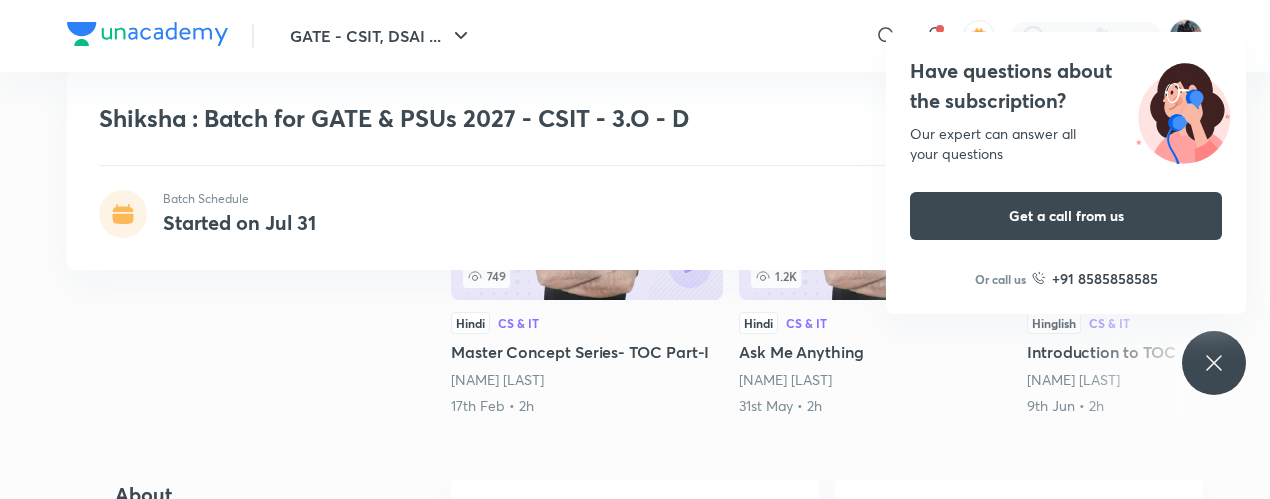 click on "Get a call from us" at bounding box center [1066, 216] 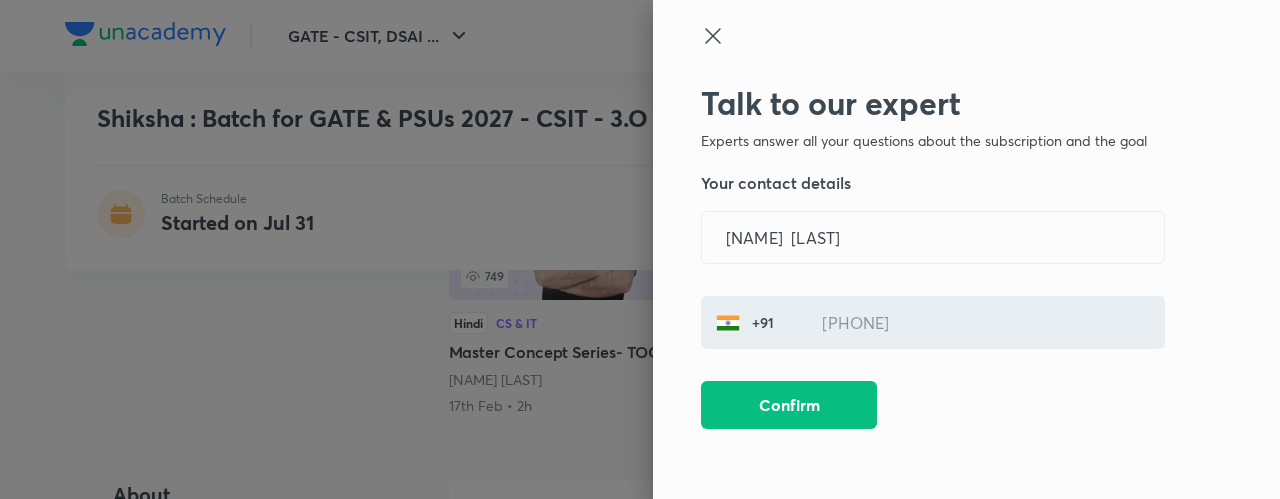 click 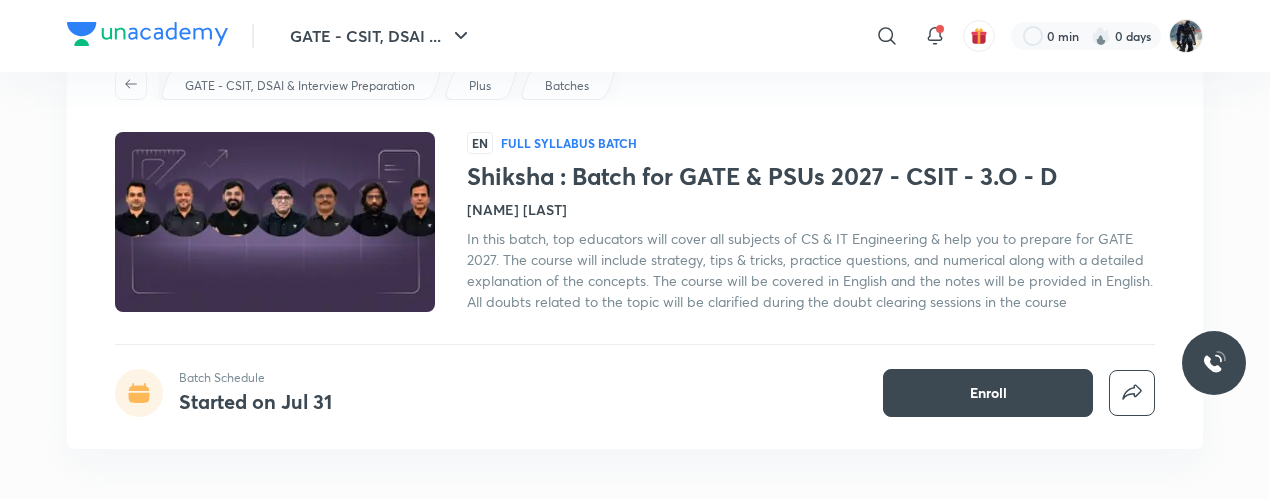 scroll, scrollTop: 75, scrollLeft: 0, axis: vertical 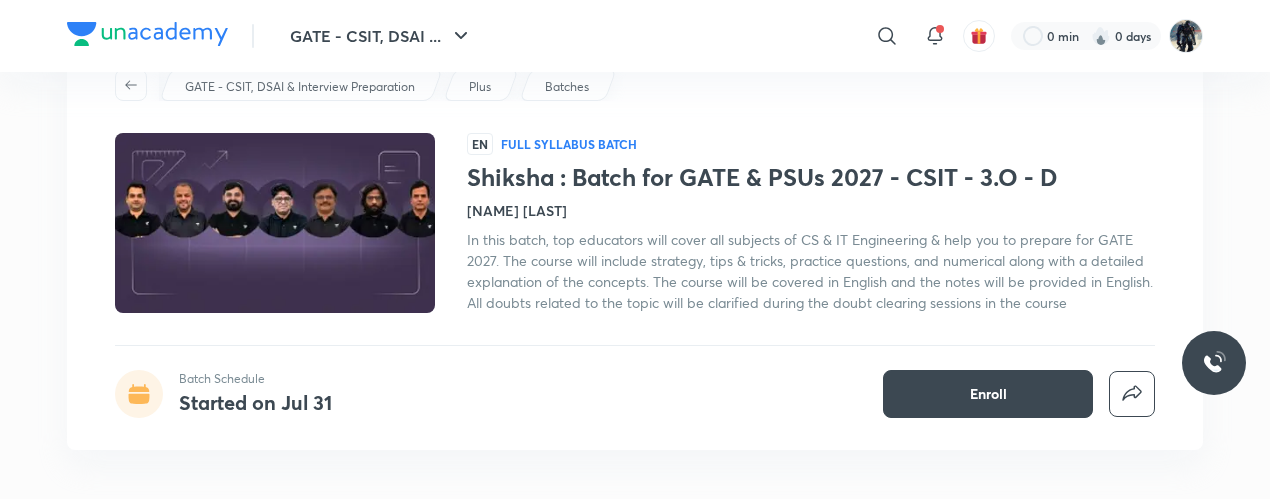 click on "Shiksha : Batch for GATE & PSUs 2027 - CSIT - 3.O - D" at bounding box center (811, 177) 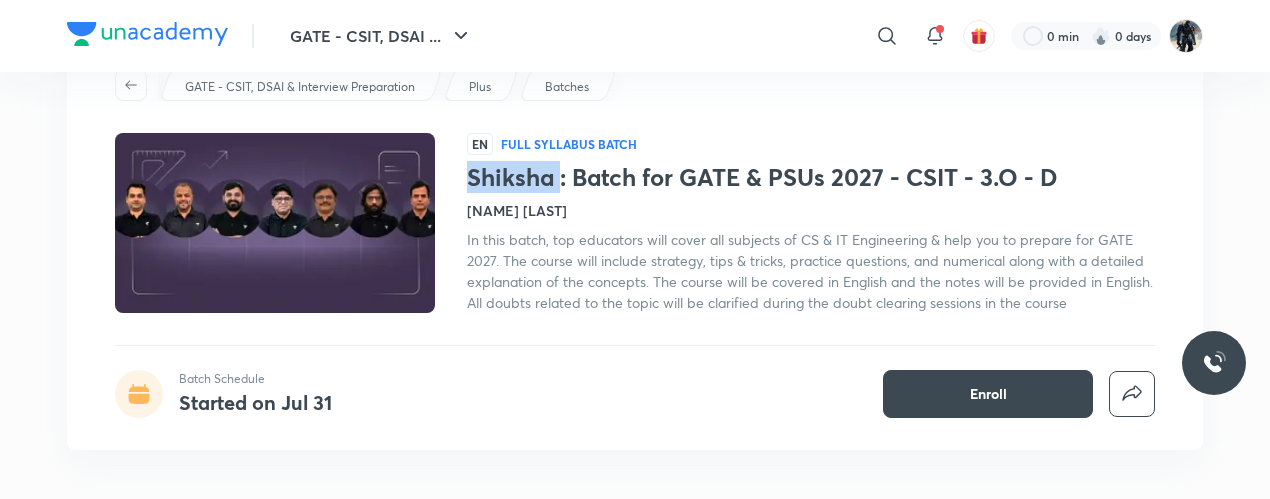 click on "Shiksha : Batch for GATE & PSUs 2027 - CSIT - 3.O - D" at bounding box center [811, 177] 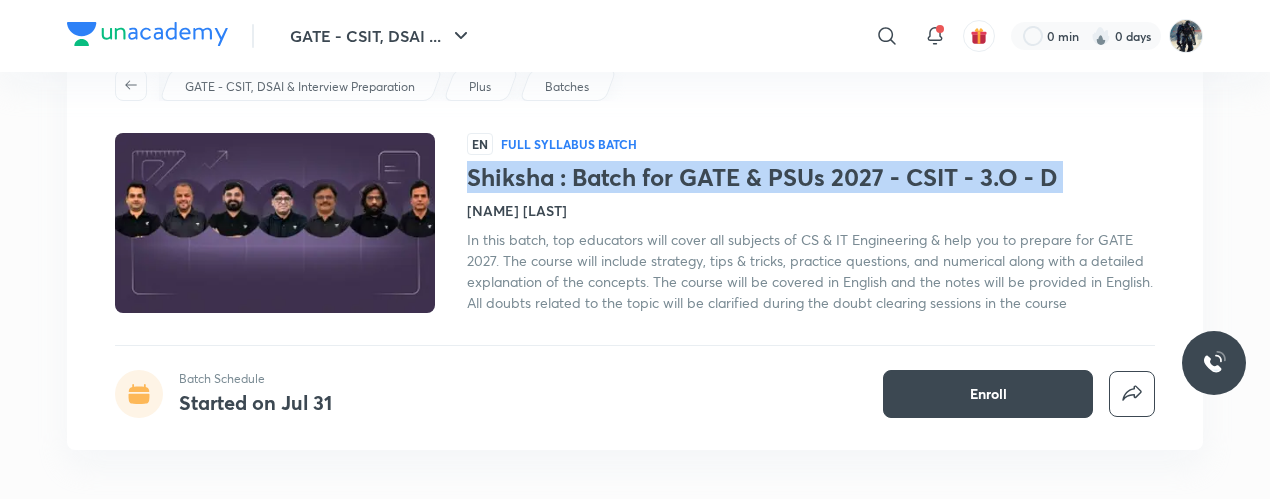 click on "Shiksha : Batch for GATE & PSUs 2027 - CSIT - 3.O - D" at bounding box center (811, 177) 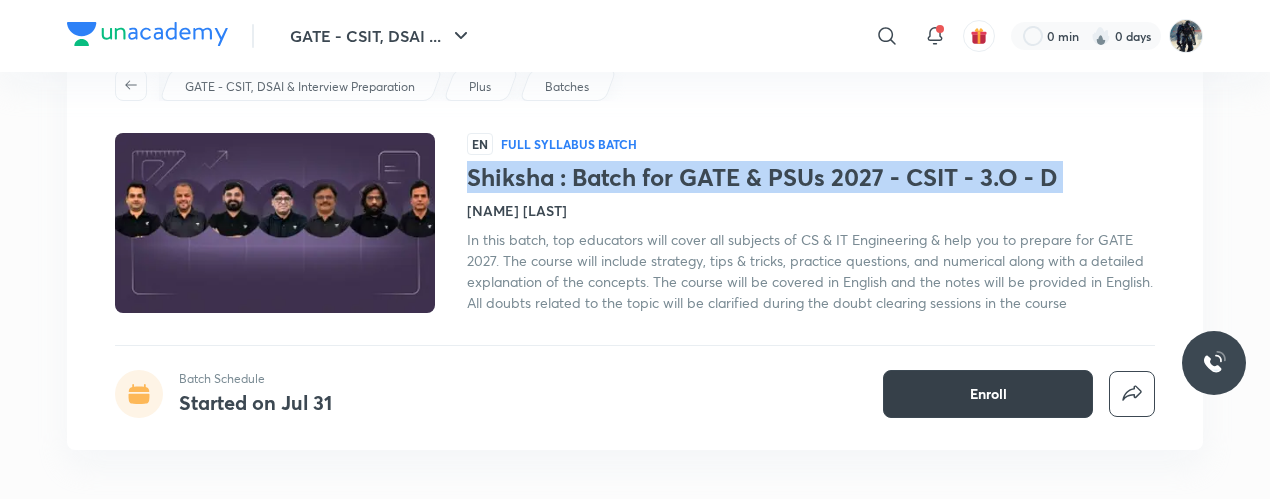 click on "Enroll" at bounding box center [988, 394] 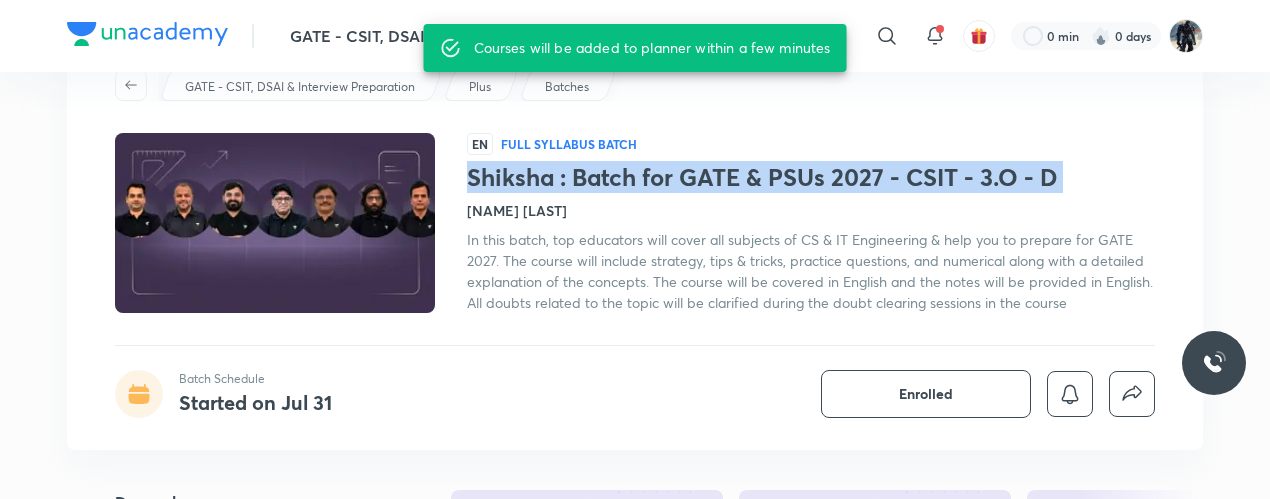 click at bounding box center (275, 223) 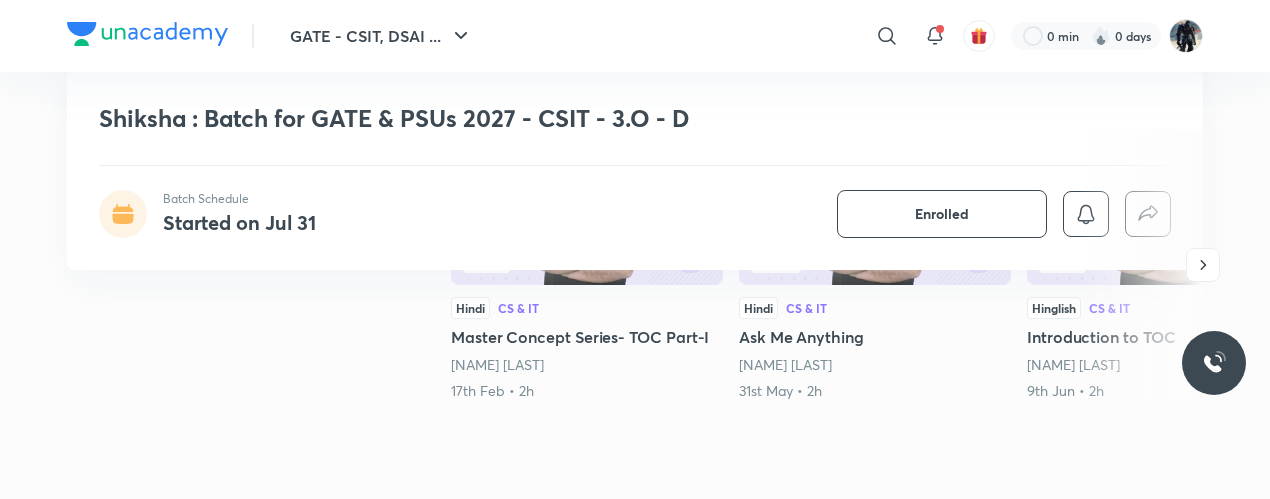 scroll, scrollTop: 440, scrollLeft: 0, axis: vertical 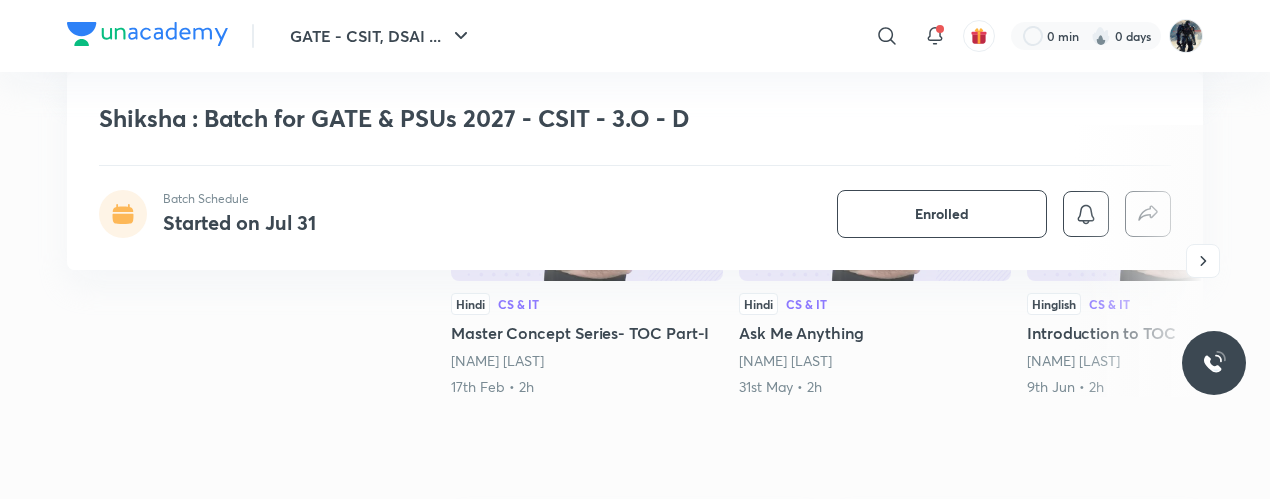 click on "Shiksha : Batch for GATE & PSUs 2027 - CSIT - 3.O - D" at bounding box center [490, 118] 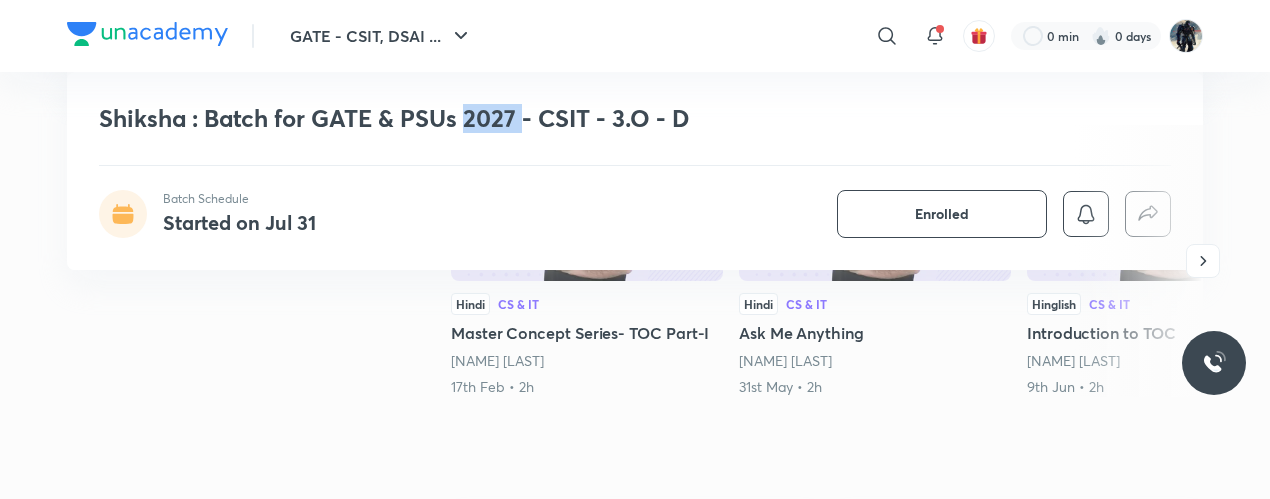 click on "Shiksha : Batch for GATE & PSUs 2027 - CSIT - 3.O - D" at bounding box center [490, 118] 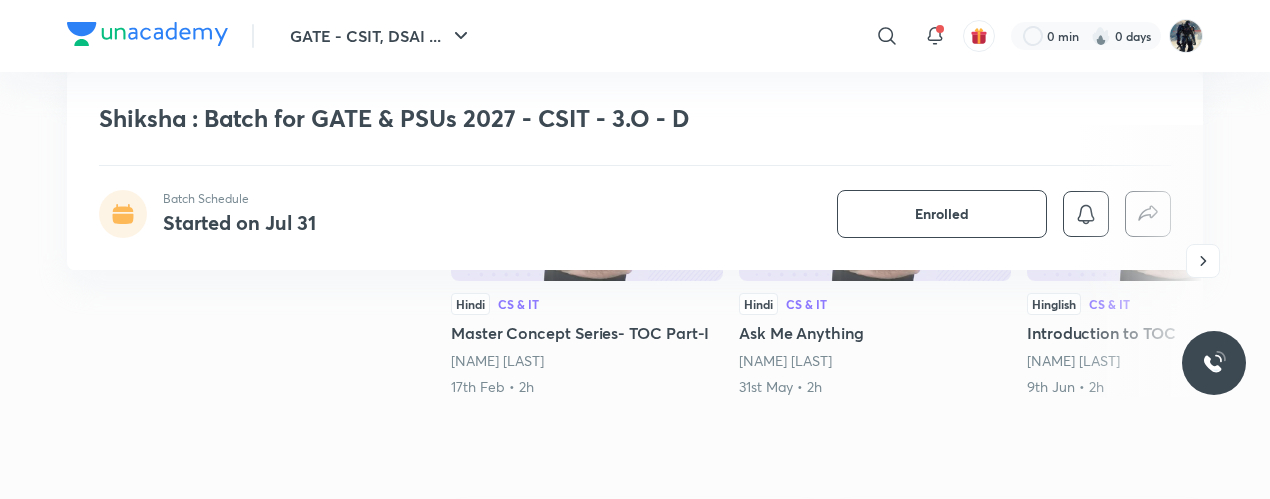 click at bounding box center (123, 214) 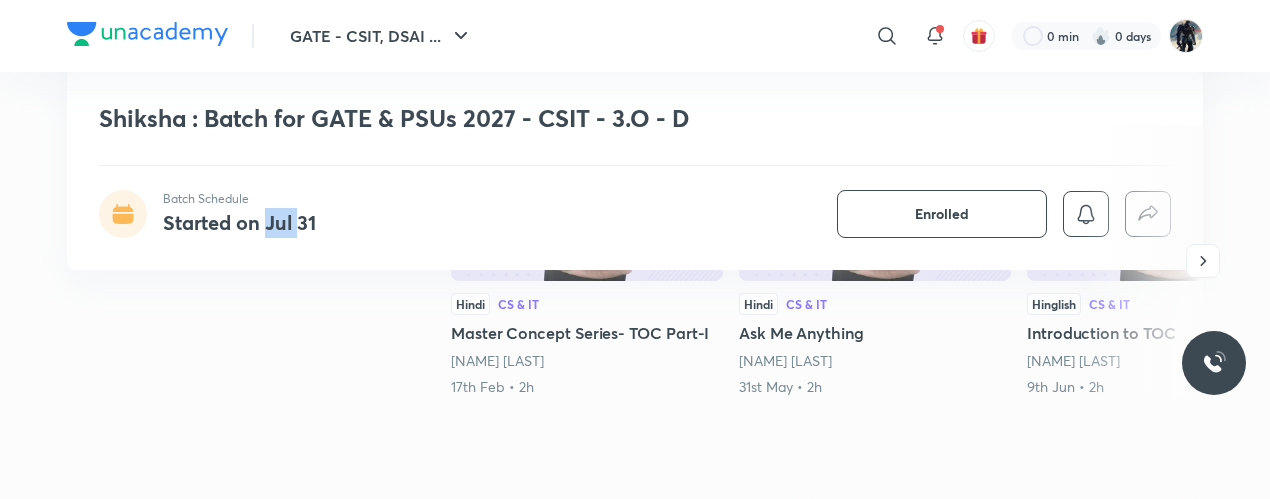 click on "Started on Jul 31" at bounding box center (239, 222) 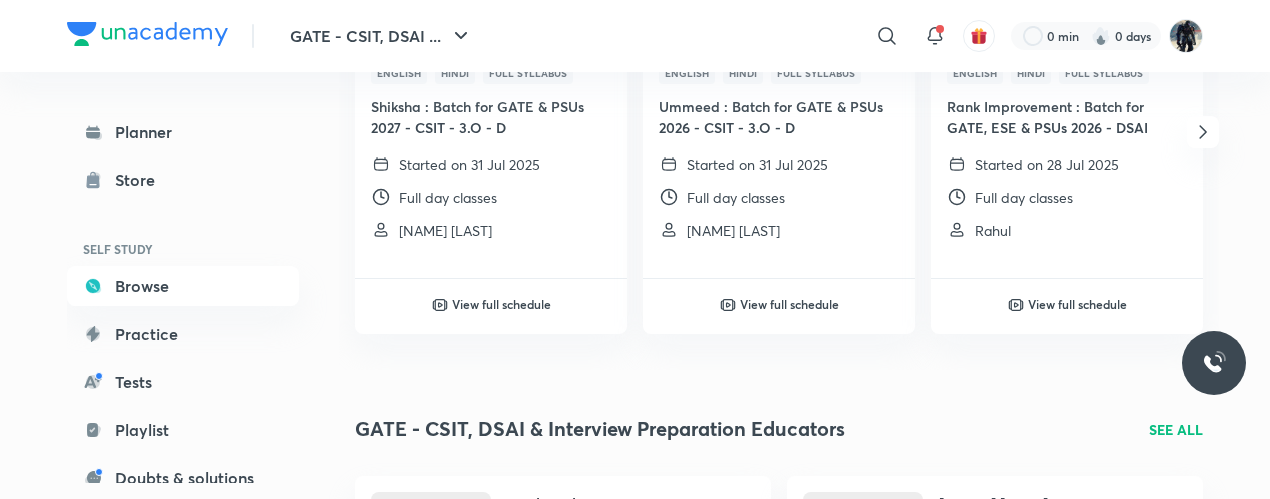 scroll, scrollTop: 0, scrollLeft: 0, axis: both 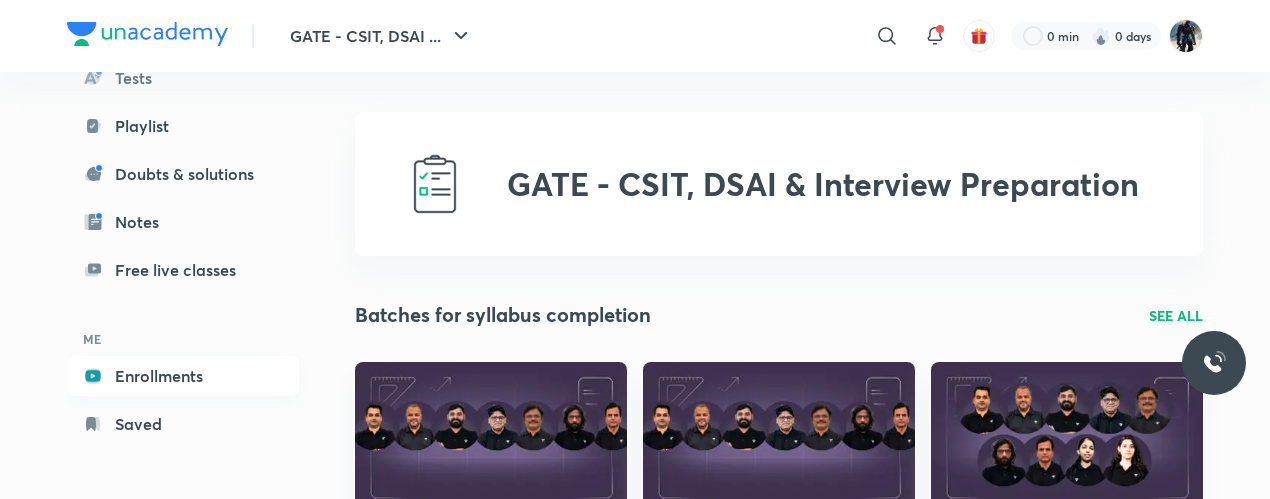 click on "Enrollments" at bounding box center (183, 376) 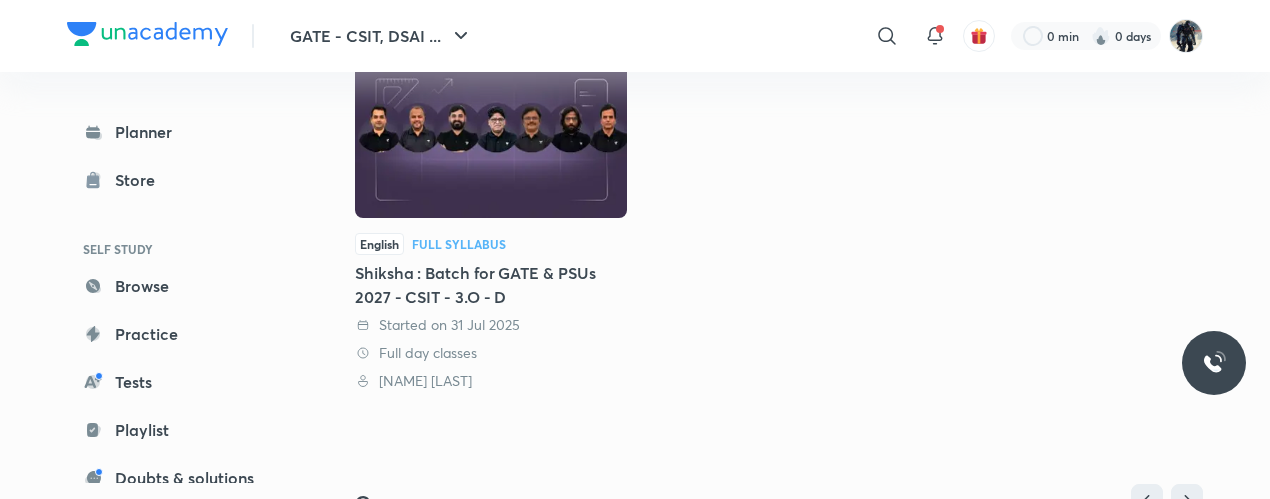 scroll, scrollTop: 275, scrollLeft: 0, axis: vertical 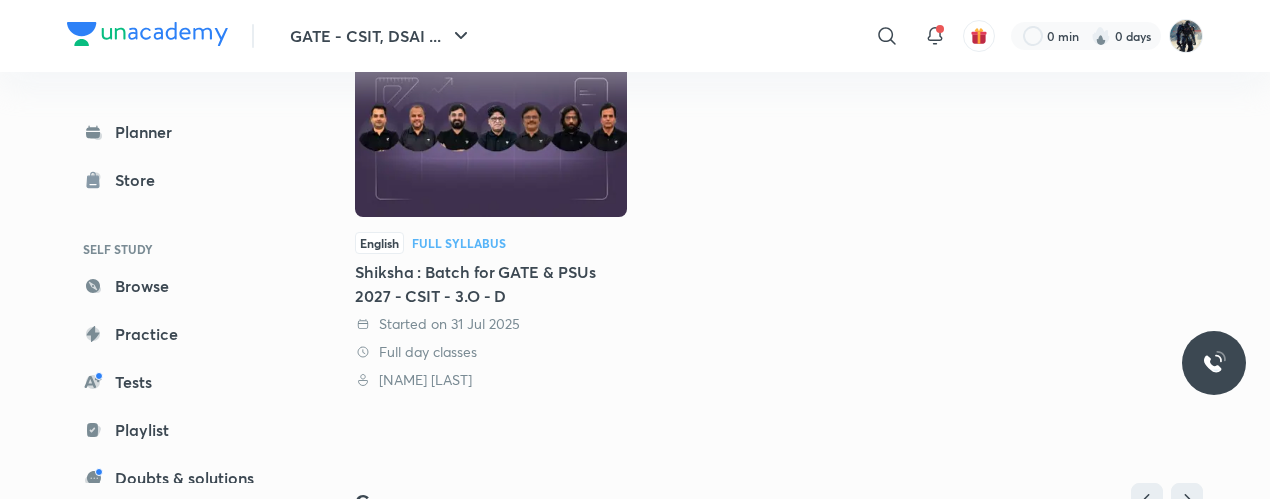 click at bounding box center (491, 139) 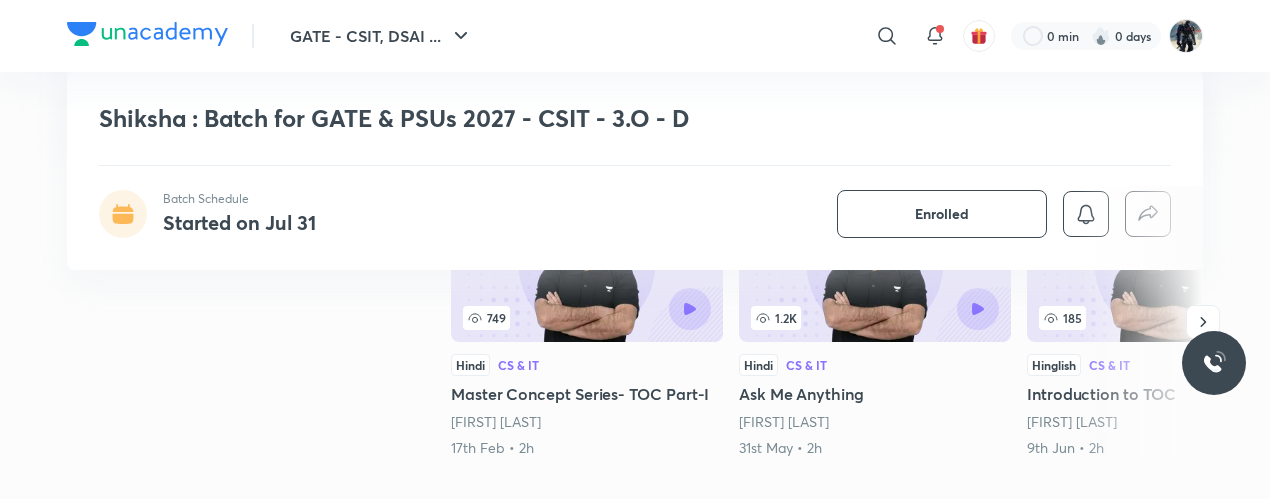 scroll, scrollTop: 380, scrollLeft: 0, axis: vertical 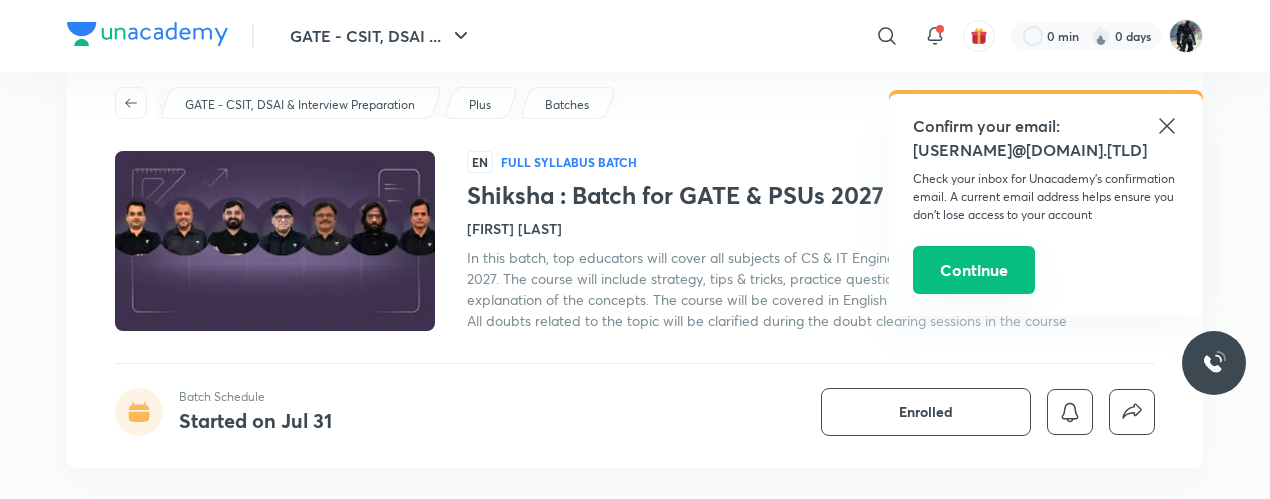 click on "Continue" at bounding box center (974, 270) 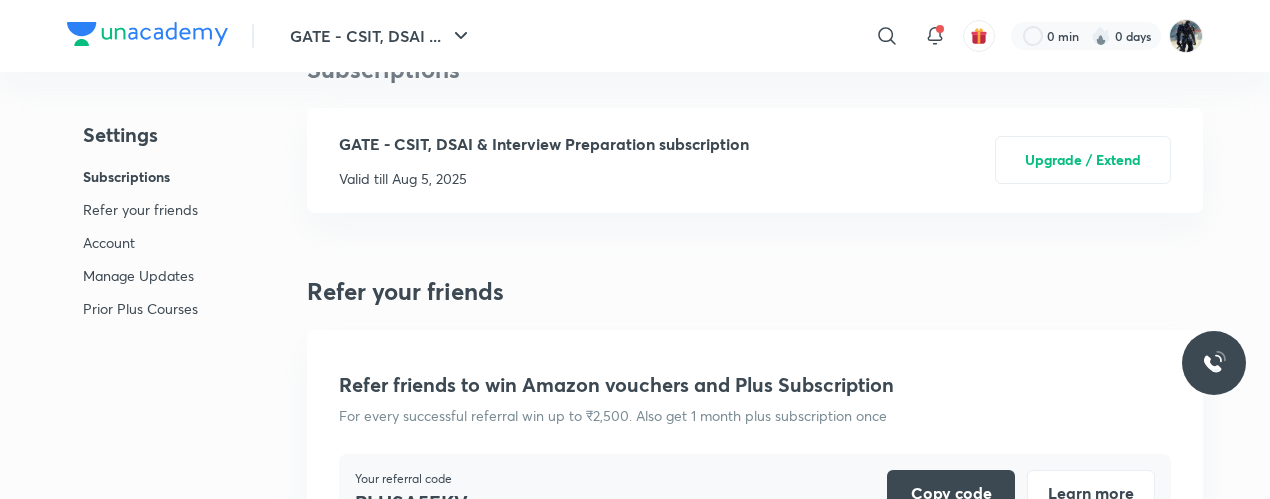 scroll, scrollTop: 5371, scrollLeft: 0, axis: vertical 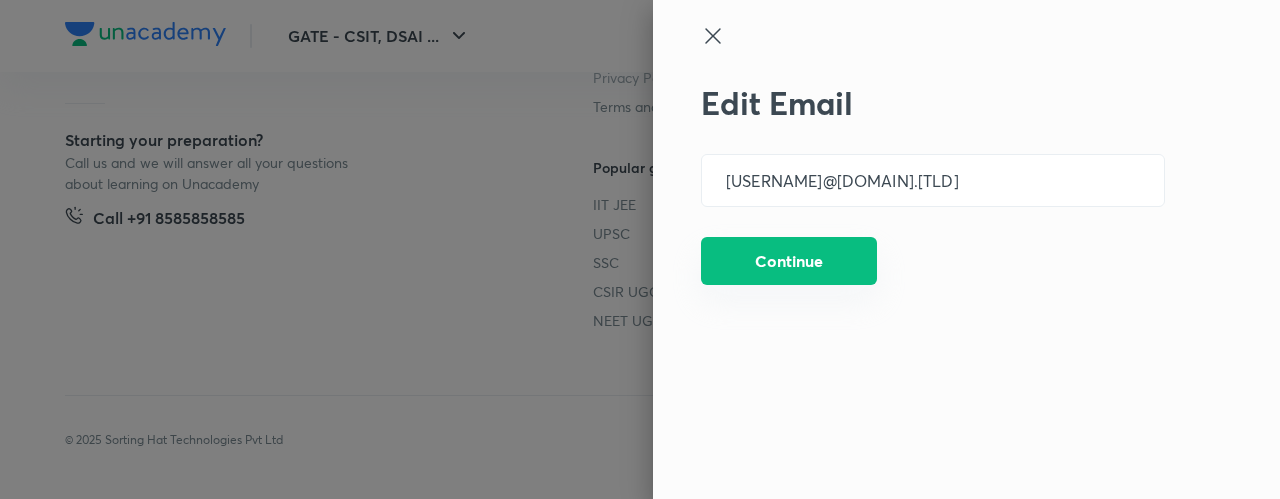 click on "Continue" at bounding box center [789, 261] 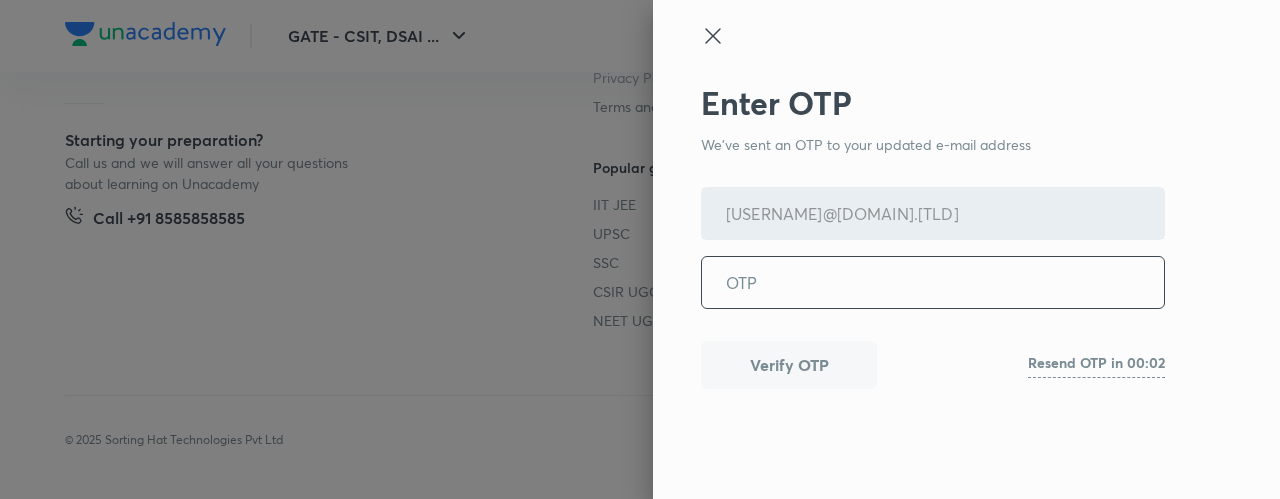 click at bounding box center (933, 282) 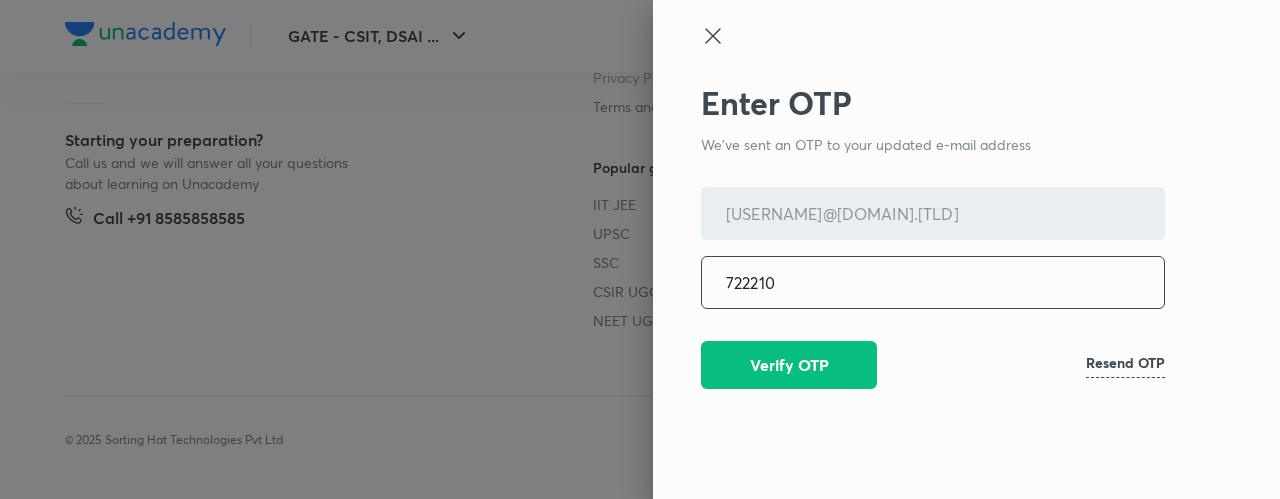 type on "722210" 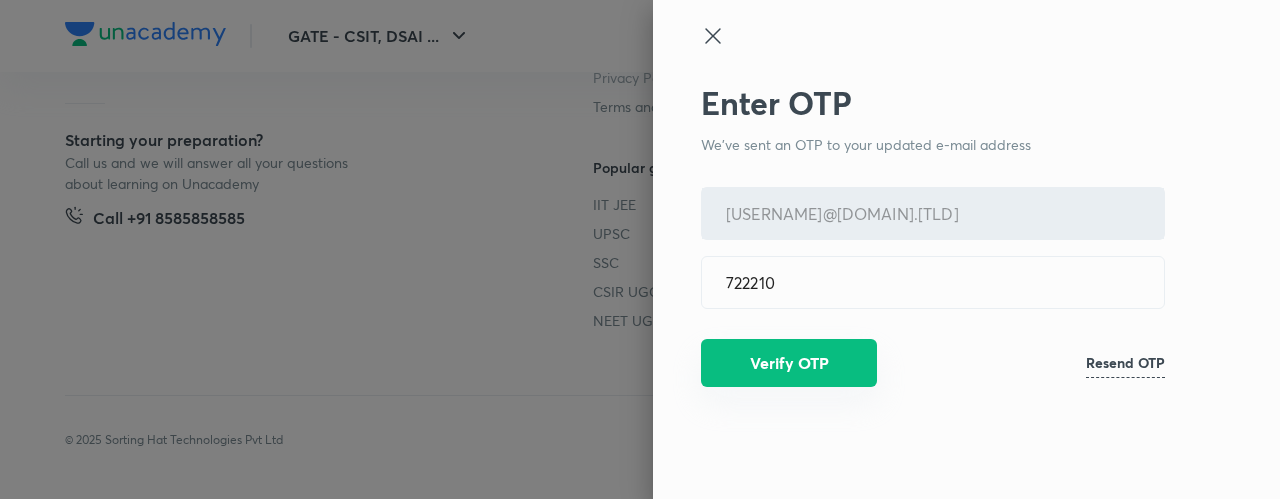 click on "Verify OTP" at bounding box center [789, 363] 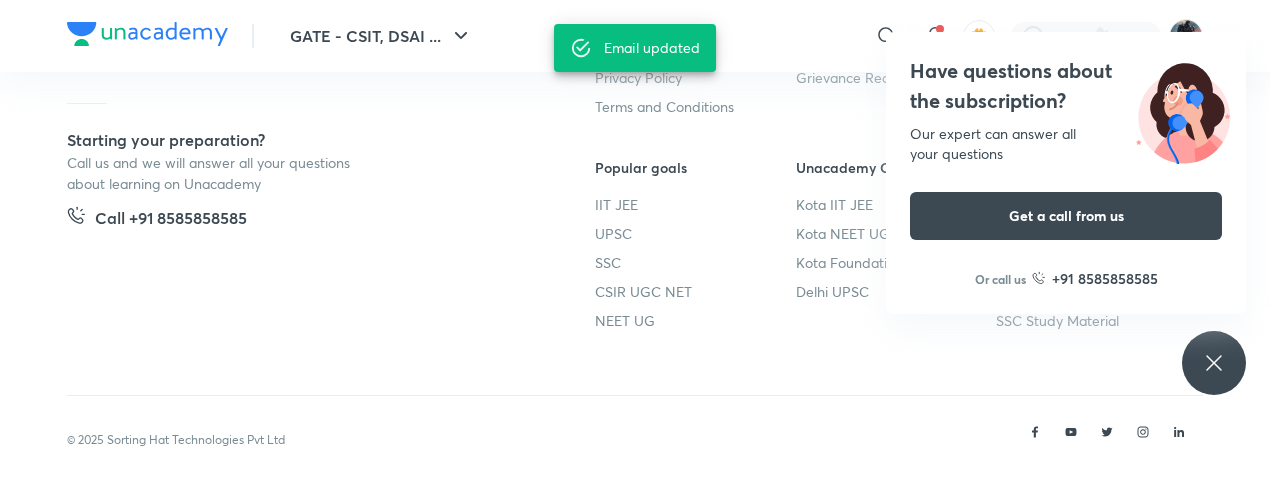 click 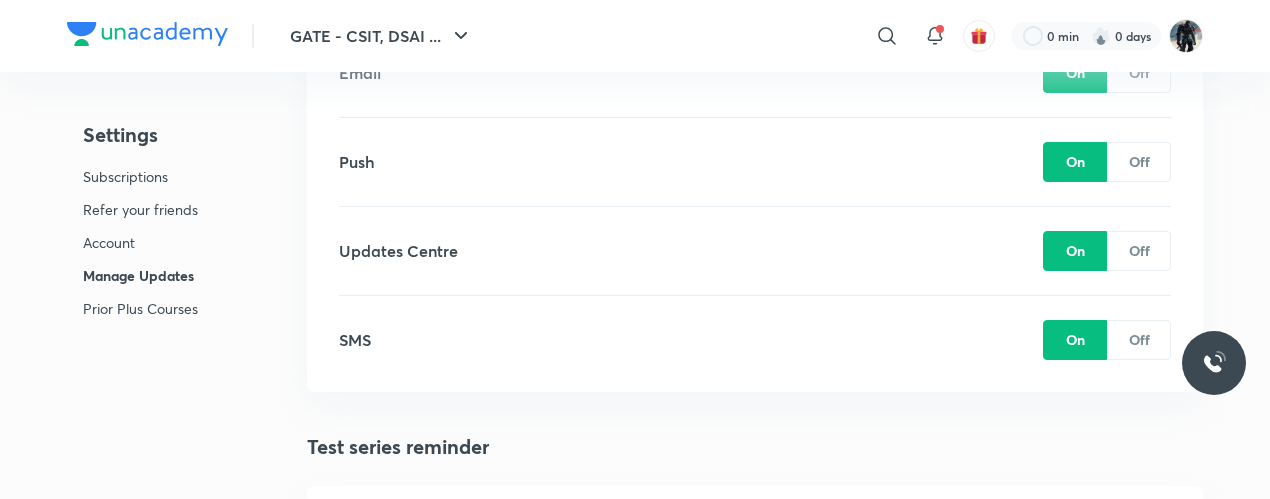 scroll, scrollTop: 2154, scrollLeft: 0, axis: vertical 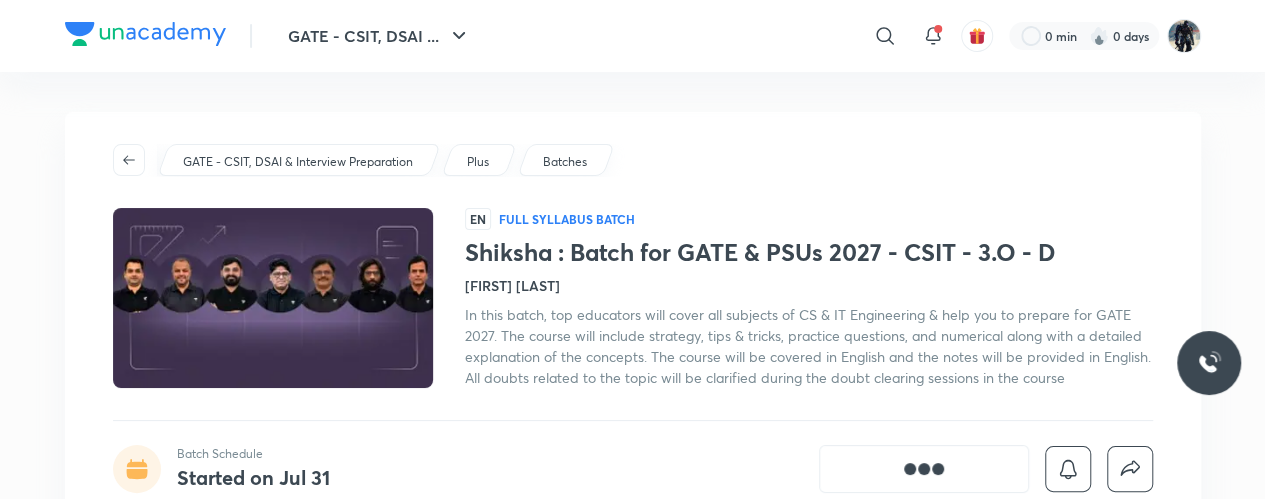 click at bounding box center (272, 298) 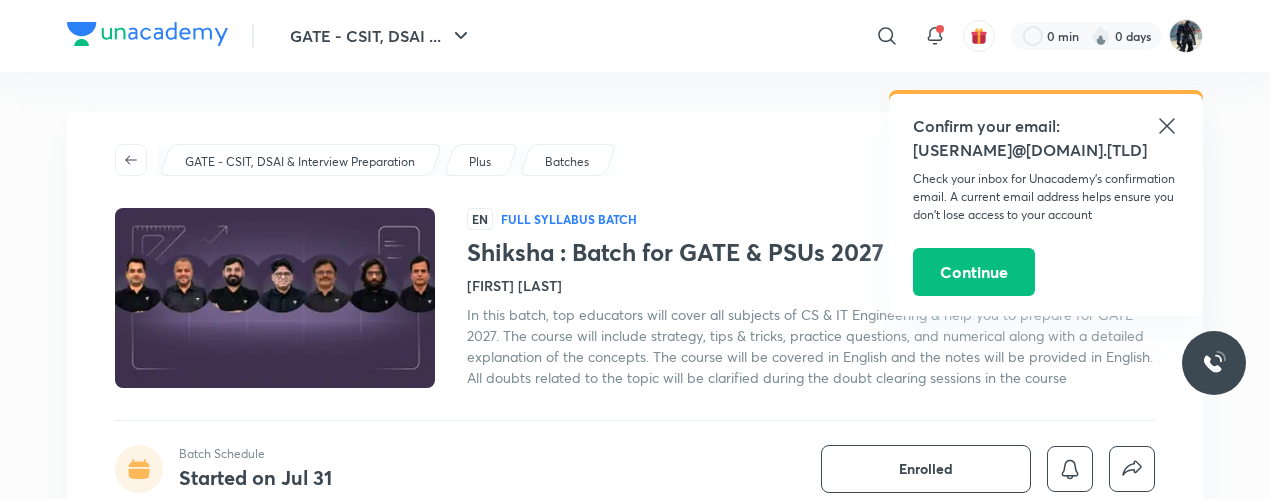 click on "Batches" at bounding box center (567, 162) 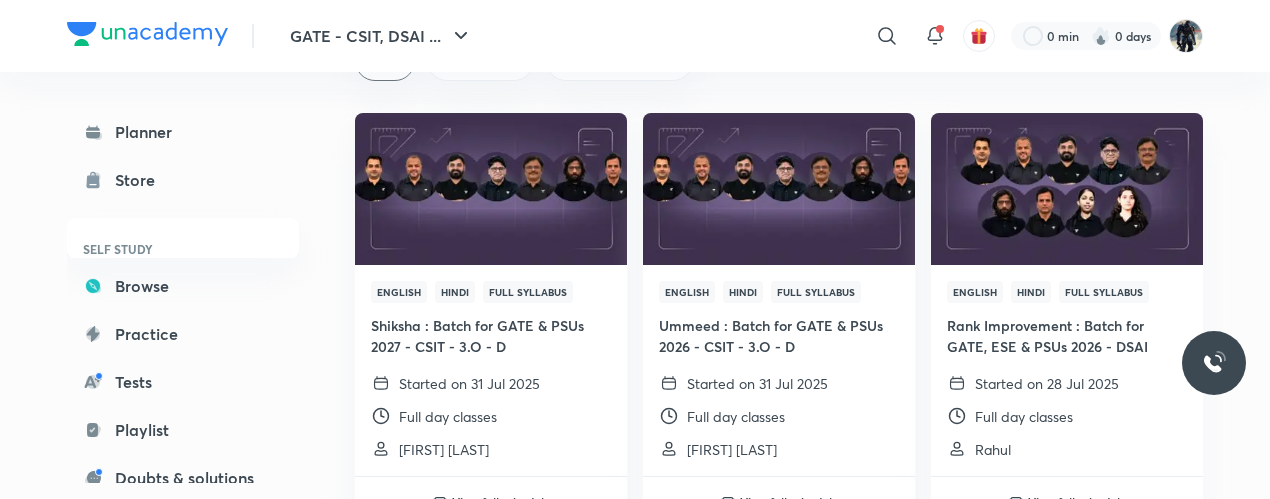 scroll, scrollTop: 187, scrollLeft: 0, axis: vertical 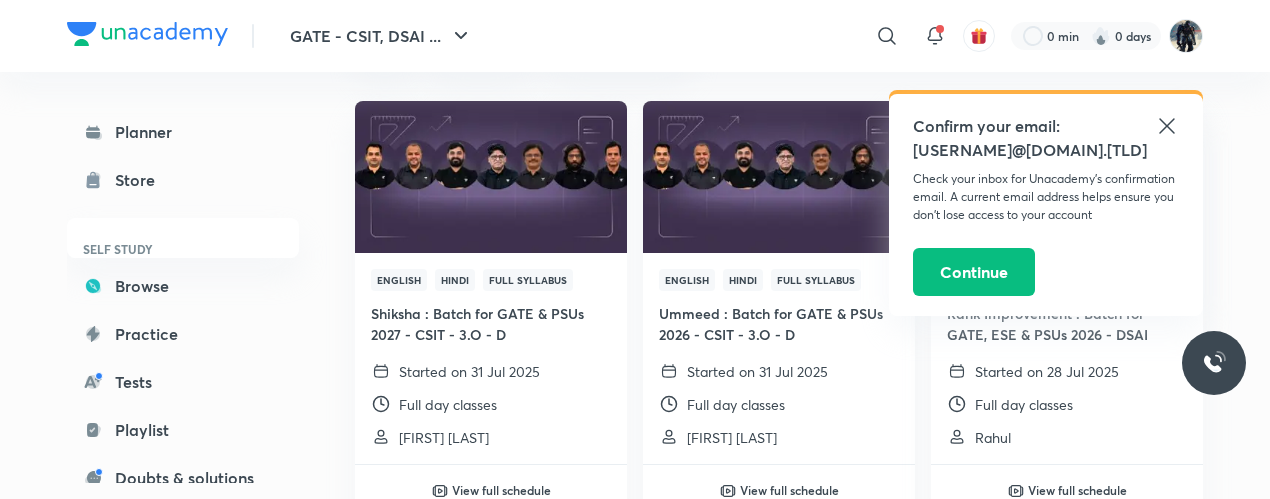 click on "Ummeed : Batch for GATE & PSUs 2026 - CSIT - 3.O - D" at bounding box center (779, 324) 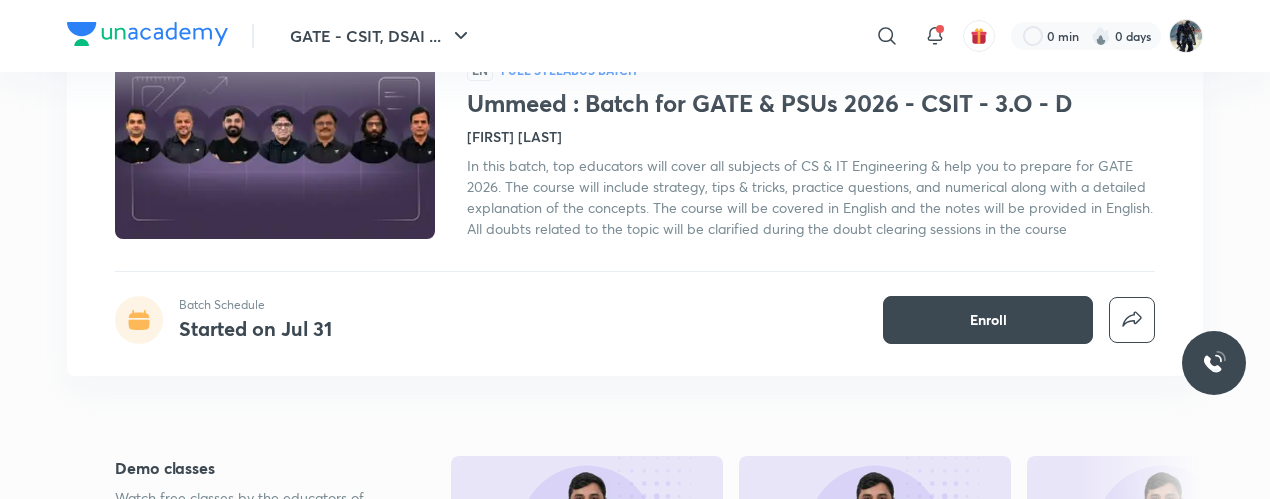 scroll, scrollTop: 150, scrollLeft: 0, axis: vertical 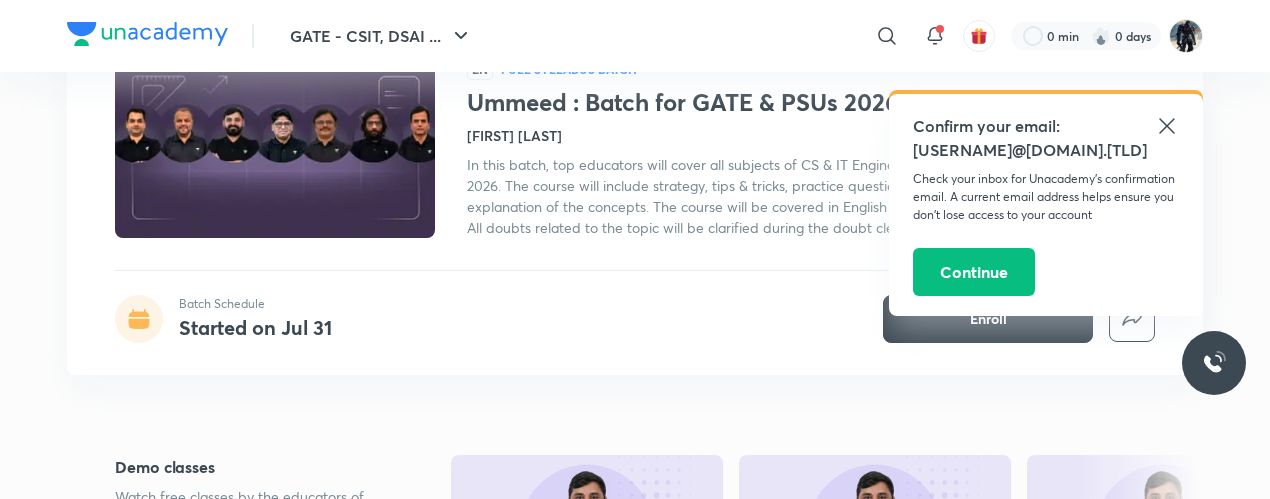 click 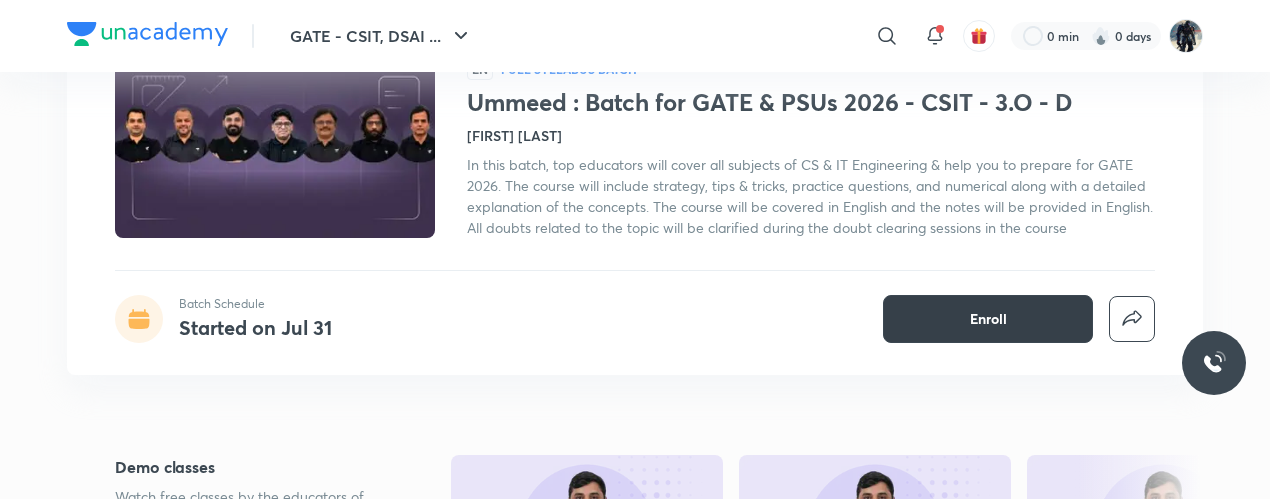 click on "Enroll" at bounding box center (988, 319) 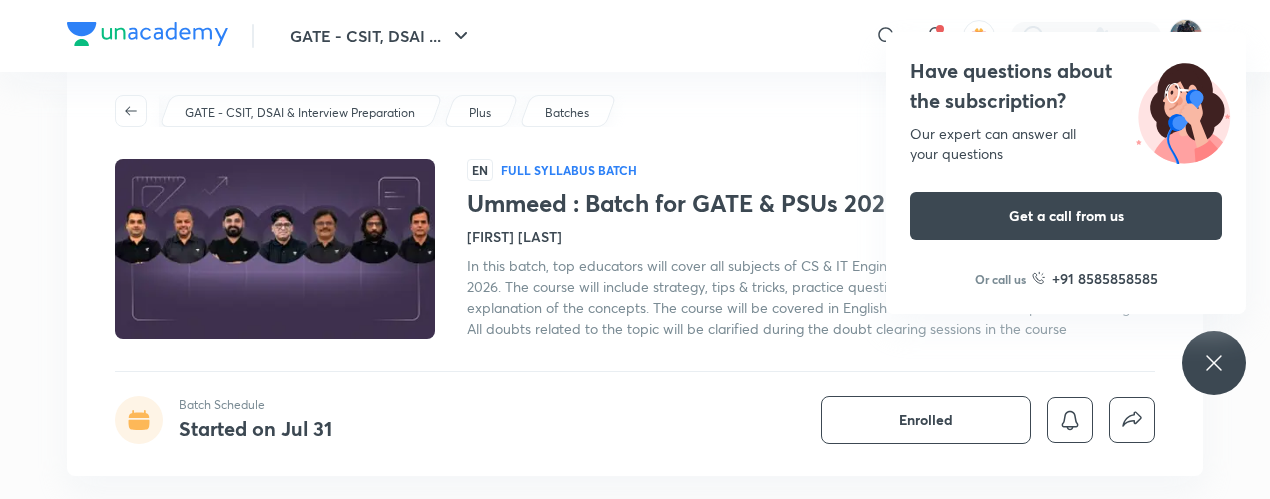 scroll, scrollTop: 48, scrollLeft: 0, axis: vertical 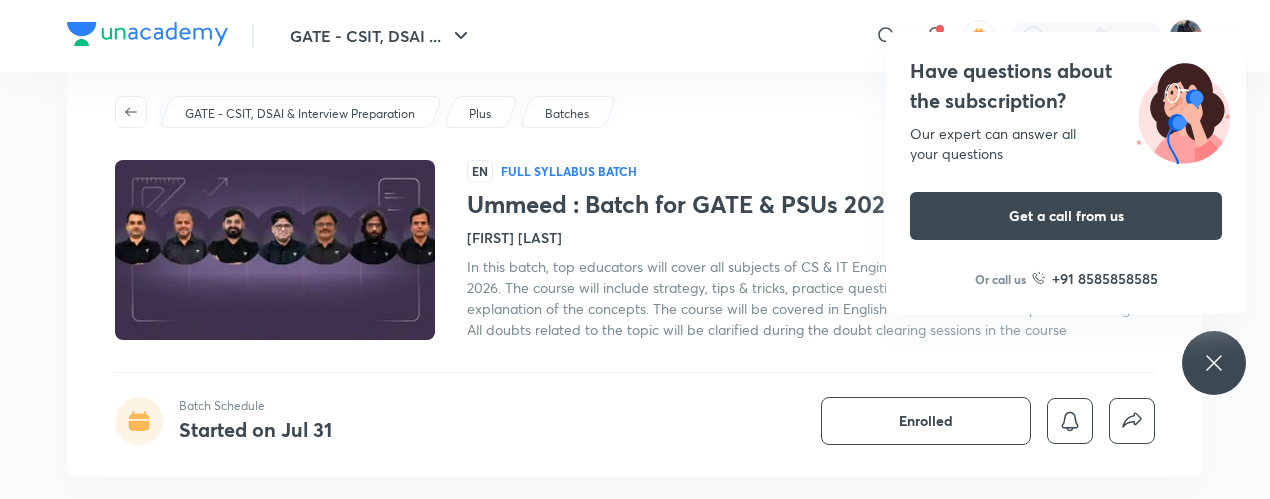 click 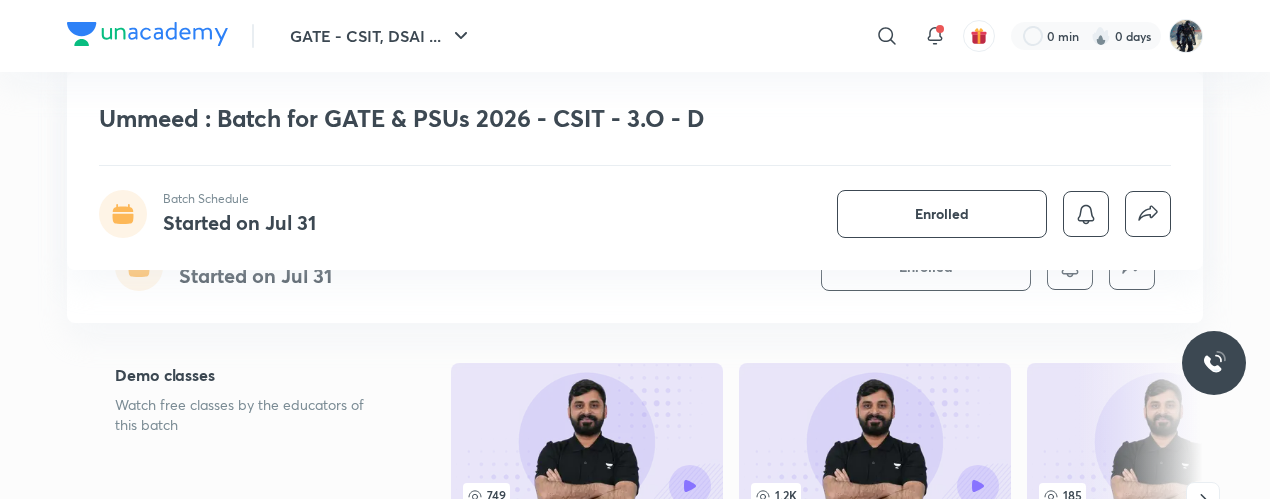 scroll, scrollTop: 387, scrollLeft: 0, axis: vertical 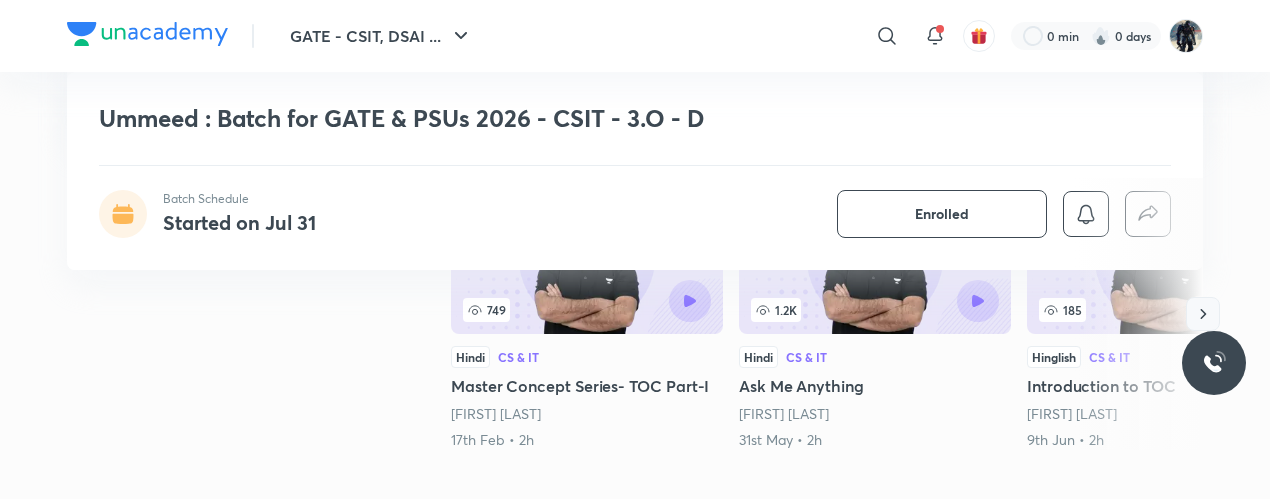 click 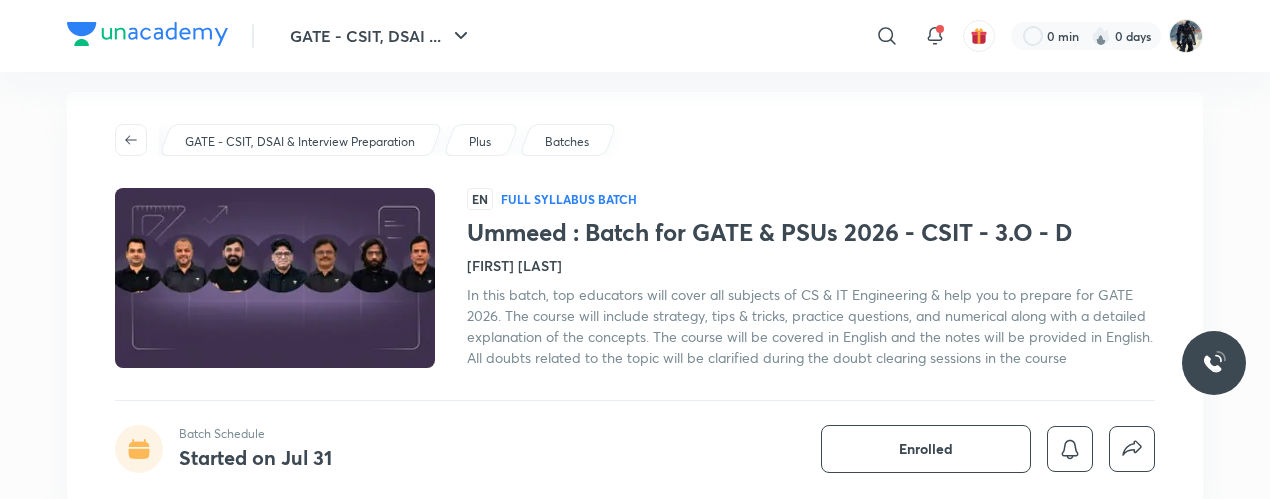 scroll, scrollTop: 11, scrollLeft: 0, axis: vertical 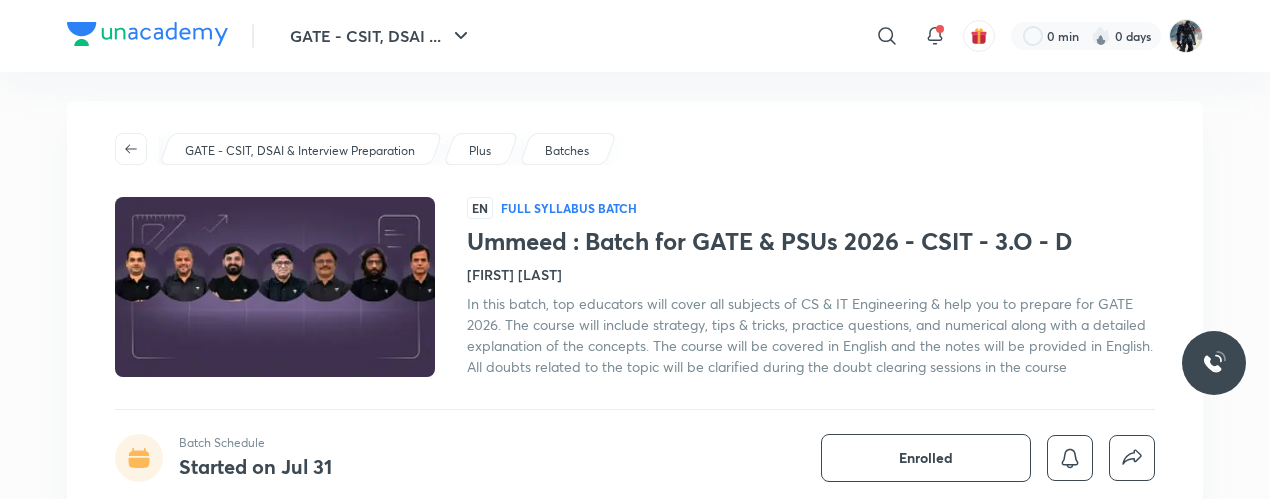 click at bounding box center [275, 287] 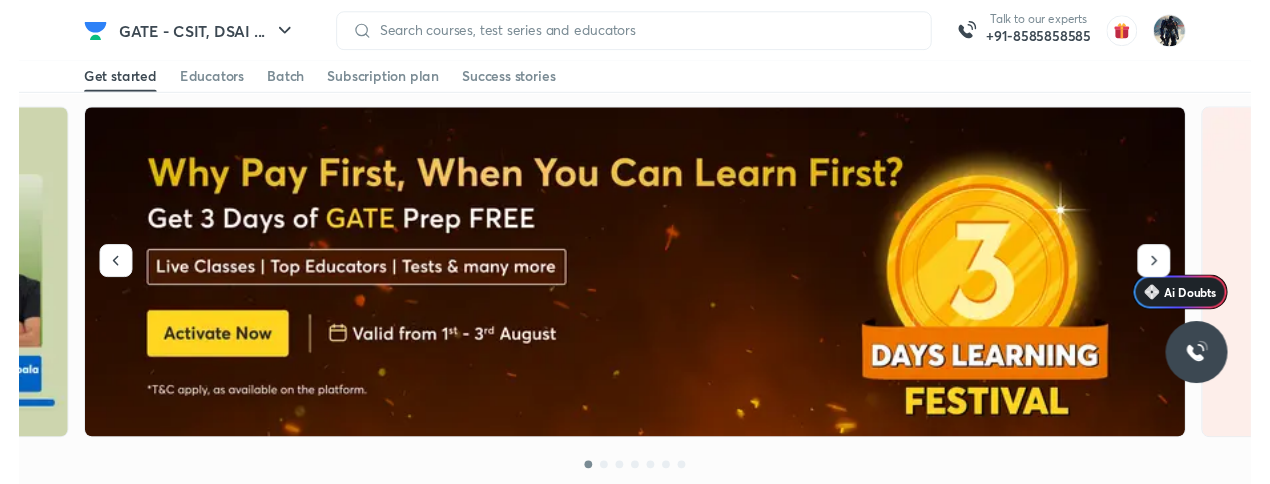 scroll, scrollTop: 0, scrollLeft: 0, axis: both 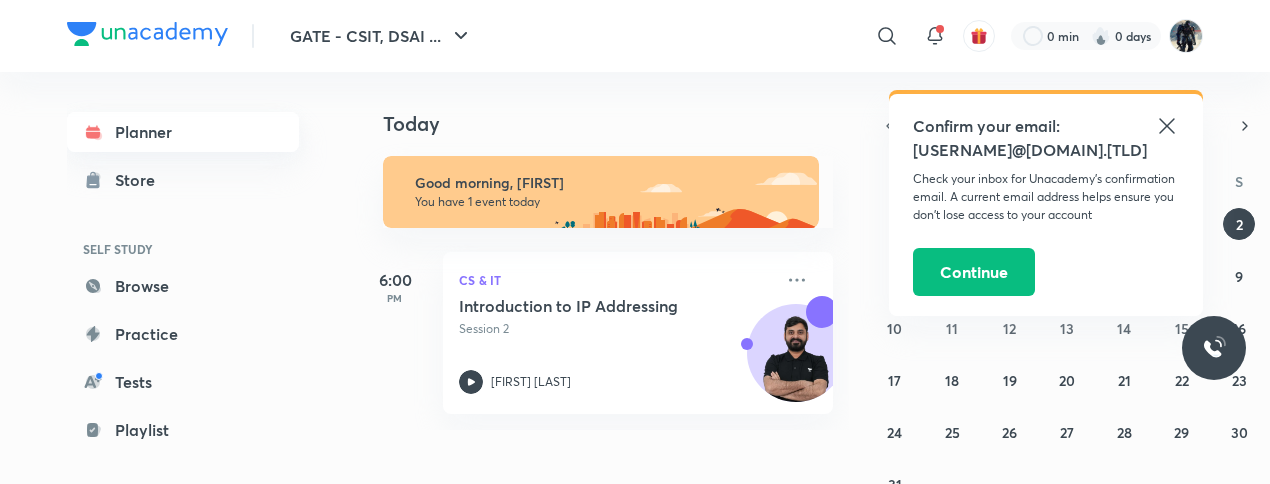 click on "Planner" at bounding box center (183, 132) 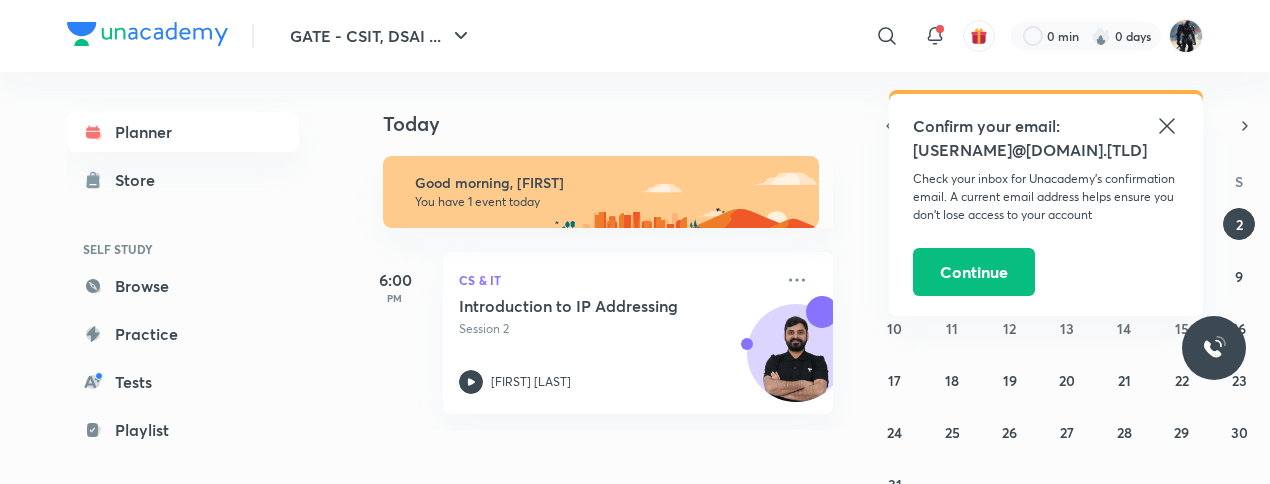 click 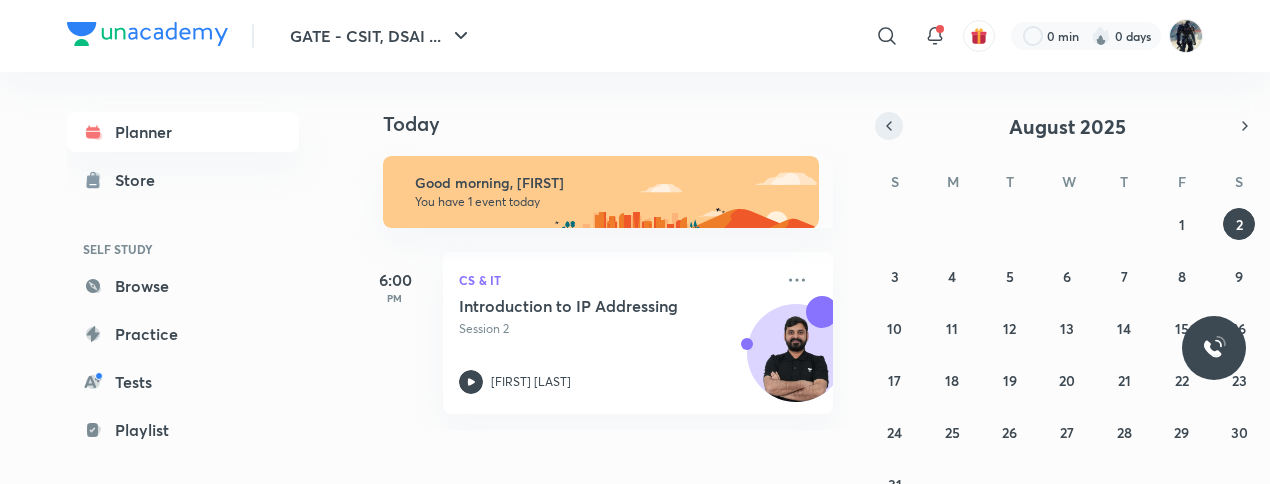 click 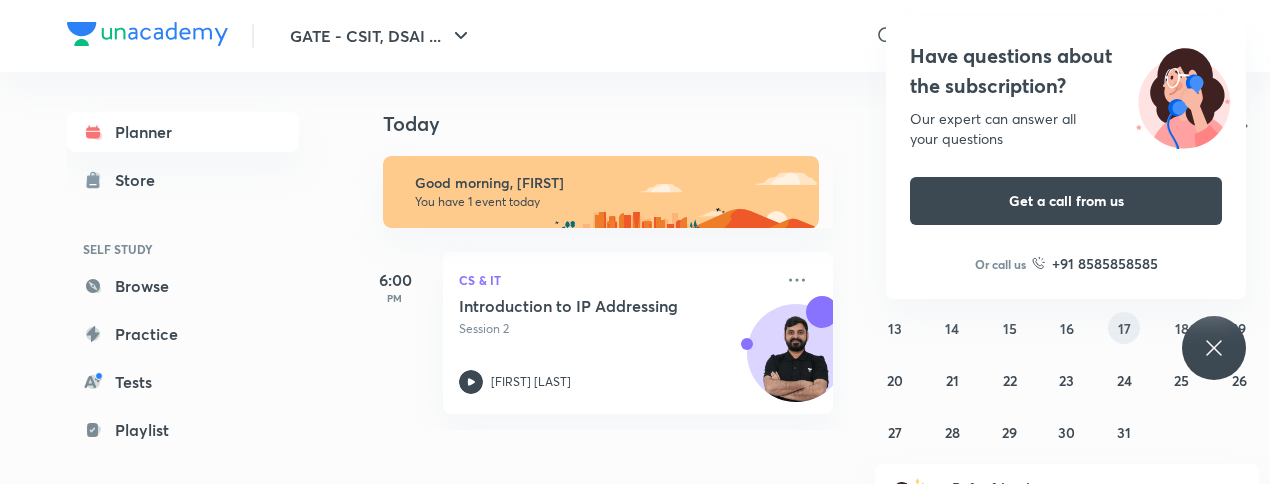 click on "17" at bounding box center (1124, 328) 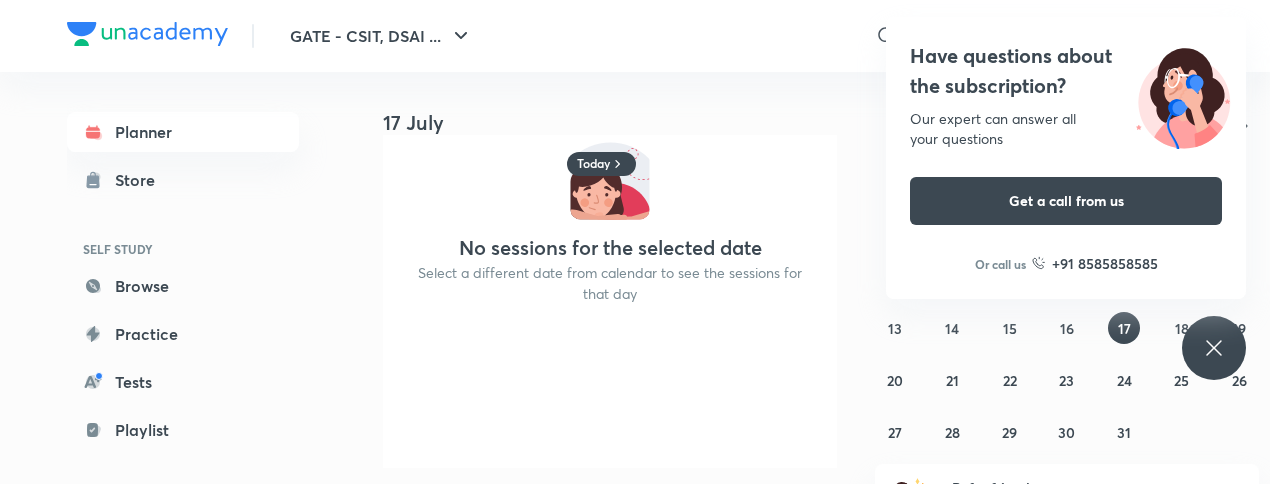 scroll, scrollTop: 0, scrollLeft: 0, axis: both 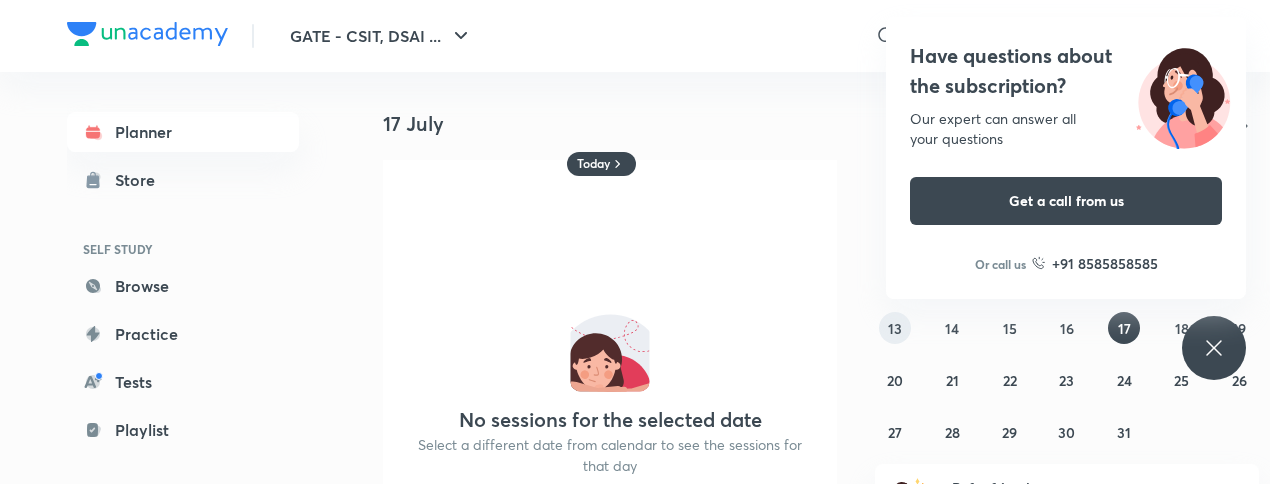 click on "13" at bounding box center (895, 328) 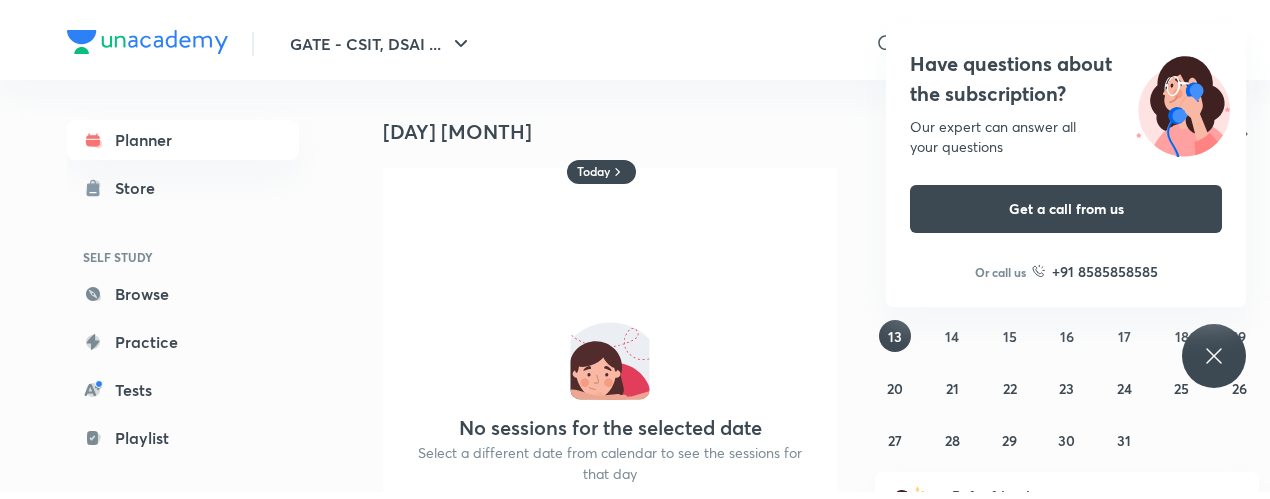 scroll, scrollTop: 172, scrollLeft: 0, axis: vertical 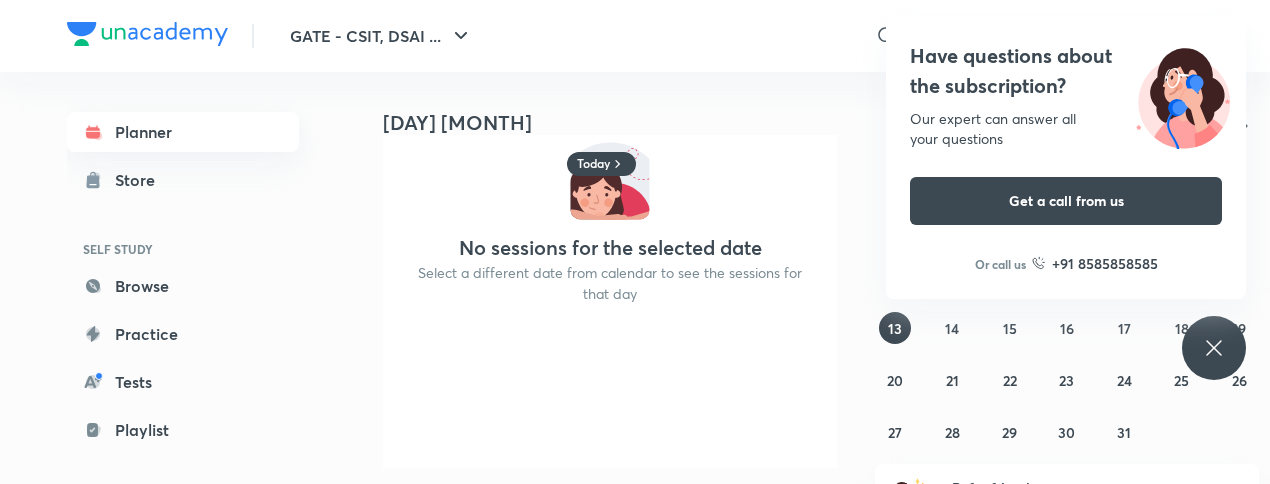 click on "Planner" at bounding box center [183, 132] 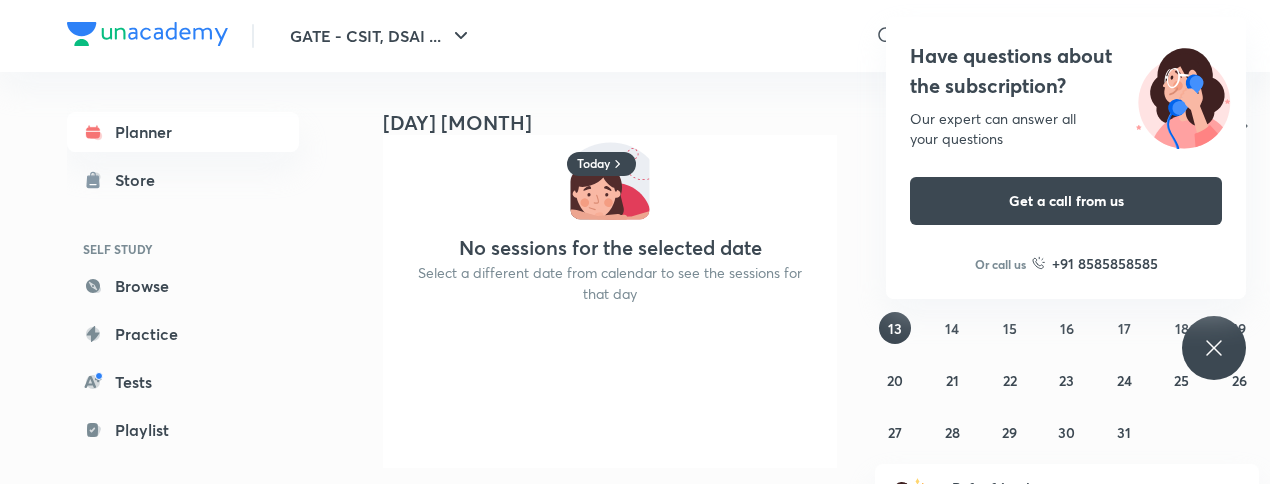 click 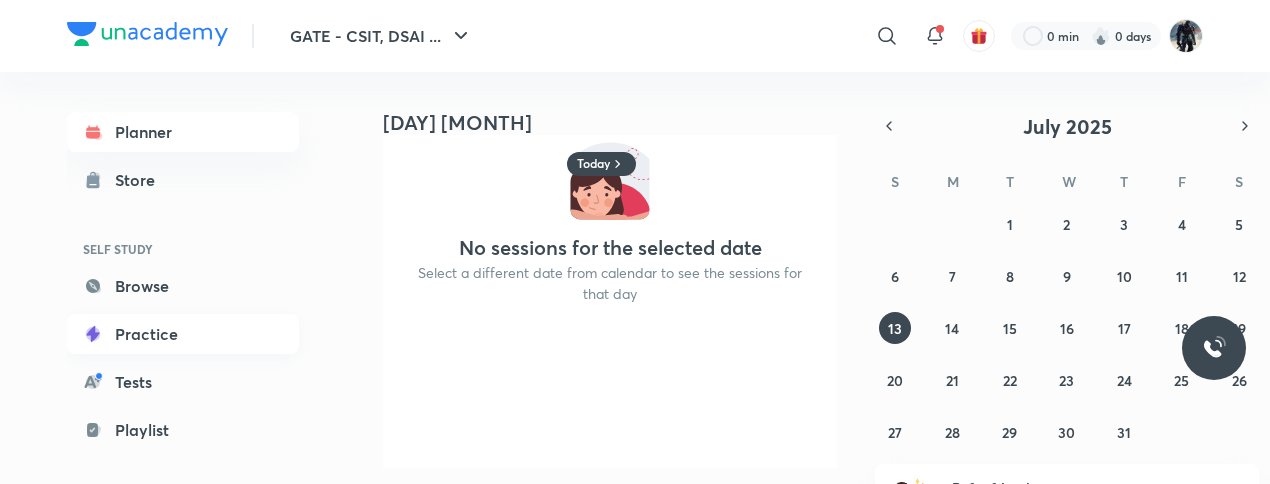 click on "Practice" at bounding box center (183, 334) 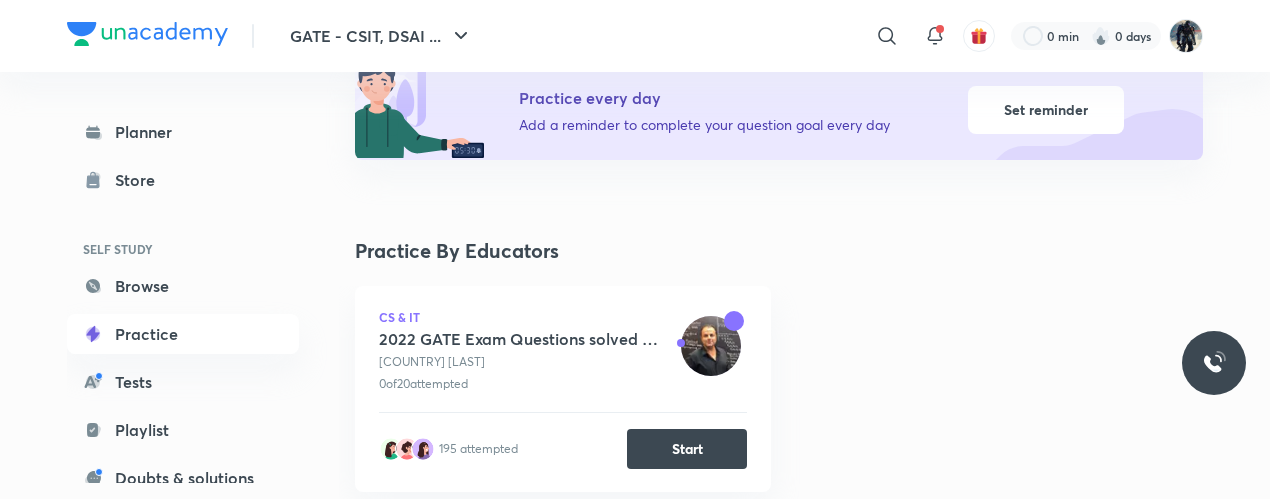 scroll, scrollTop: 247, scrollLeft: 0, axis: vertical 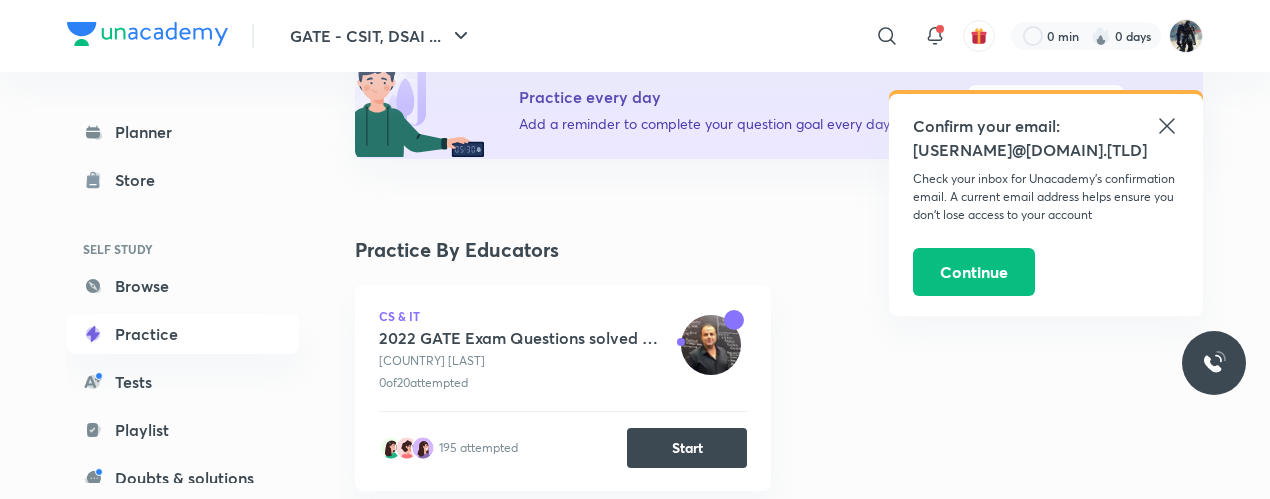 click 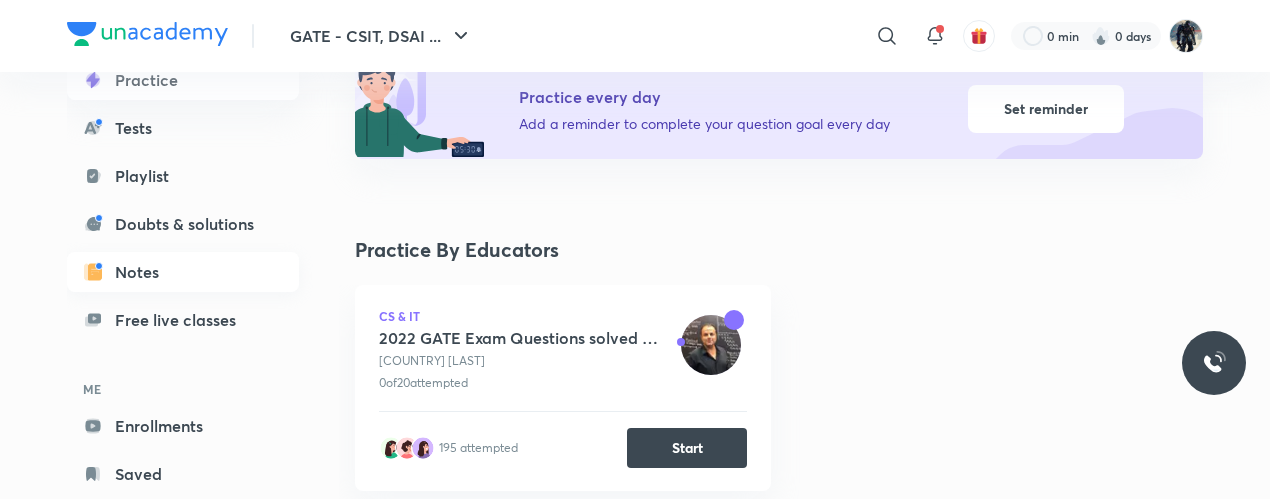 scroll, scrollTop: 304, scrollLeft: 0, axis: vertical 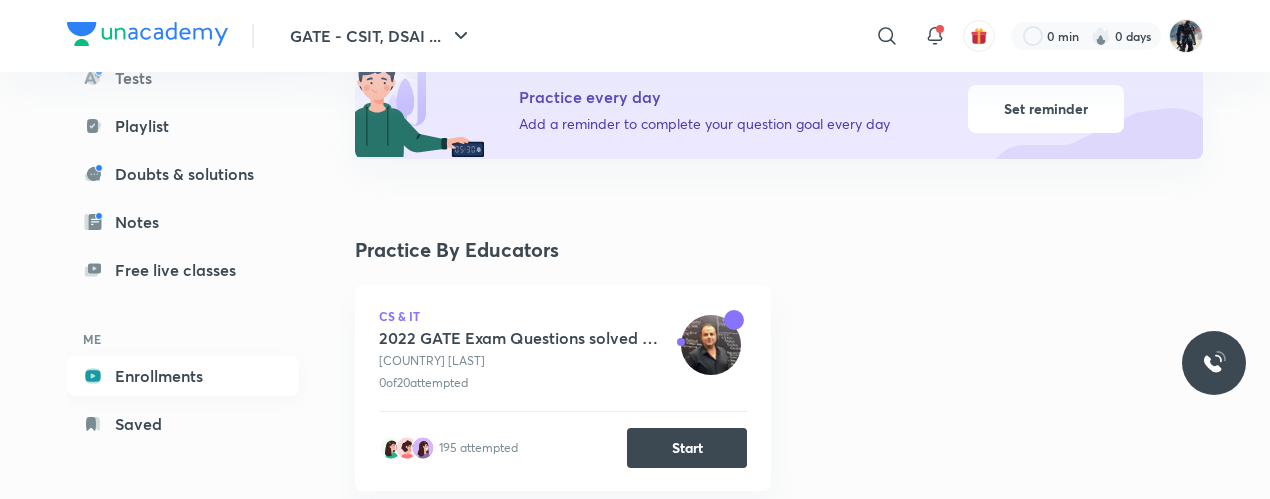 click on "Enrollments" at bounding box center (183, 376) 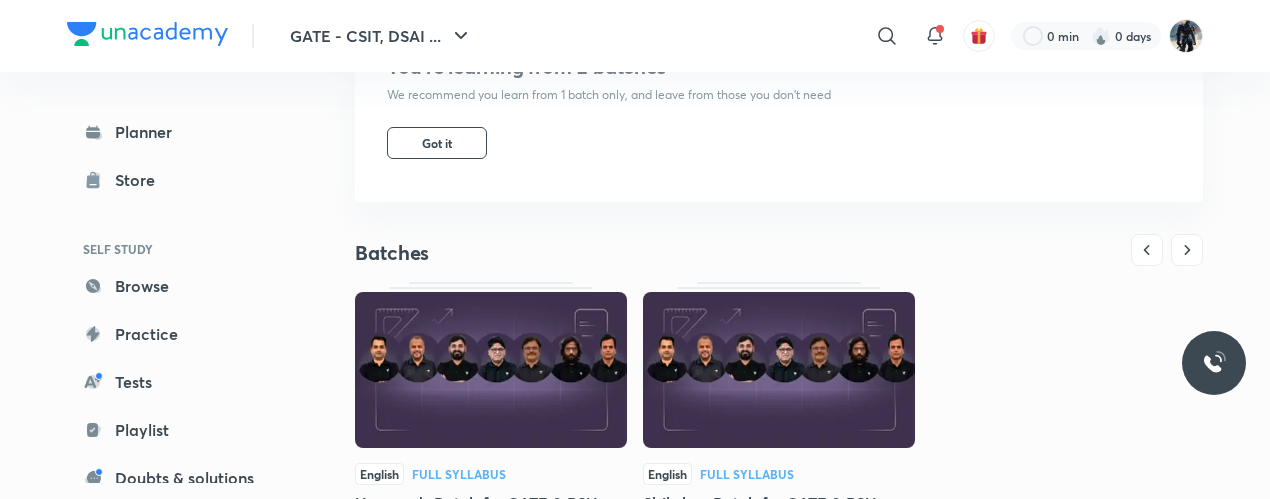 scroll, scrollTop: 0, scrollLeft: 0, axis: both 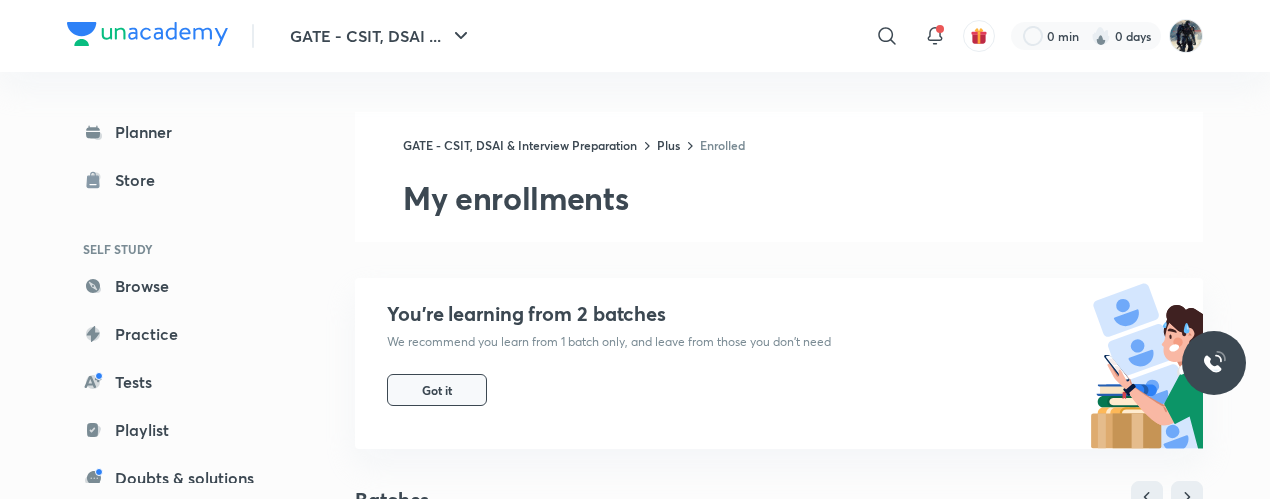 click on "Got it" at bounding box center [437, 390] 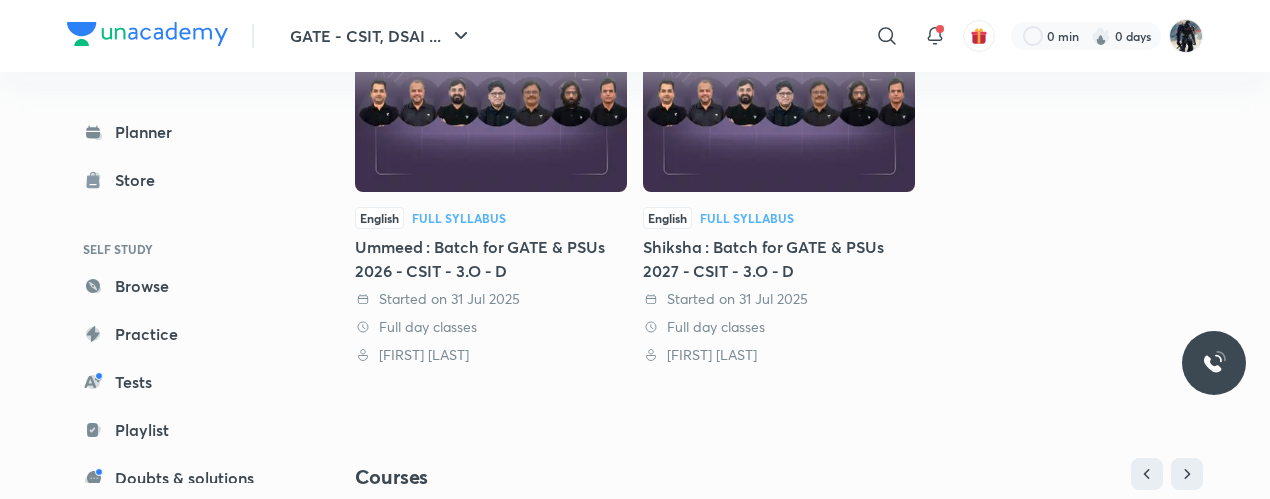 scroll, scrollTop: 301, scrollLeft: 0, axis: vertical 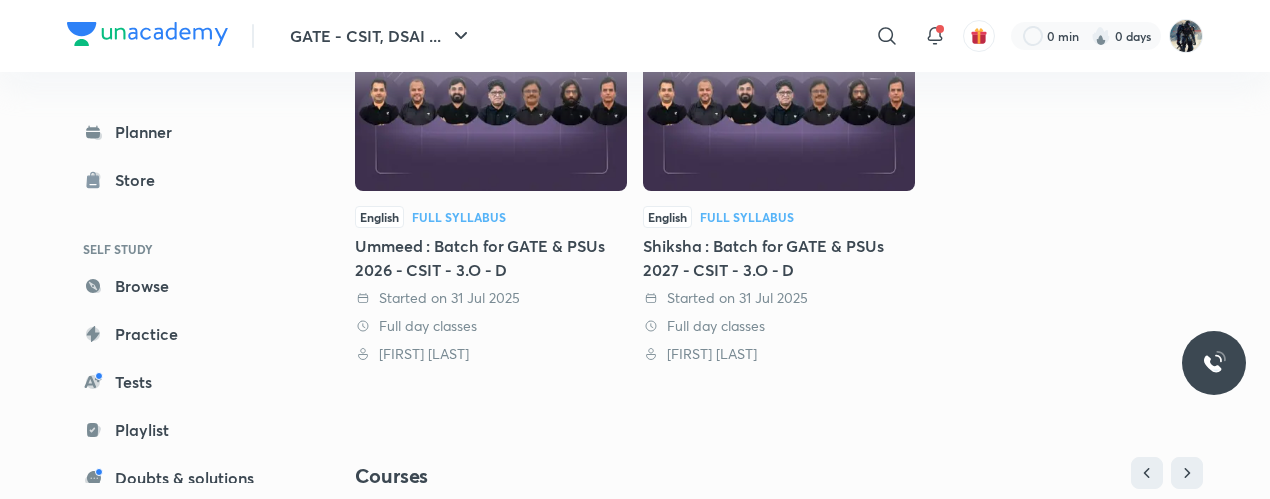 click on "Ummeed : Batch for GATE & PSUs 2026 - CSIT - 3.O - D" at bounding box center [491, 258] 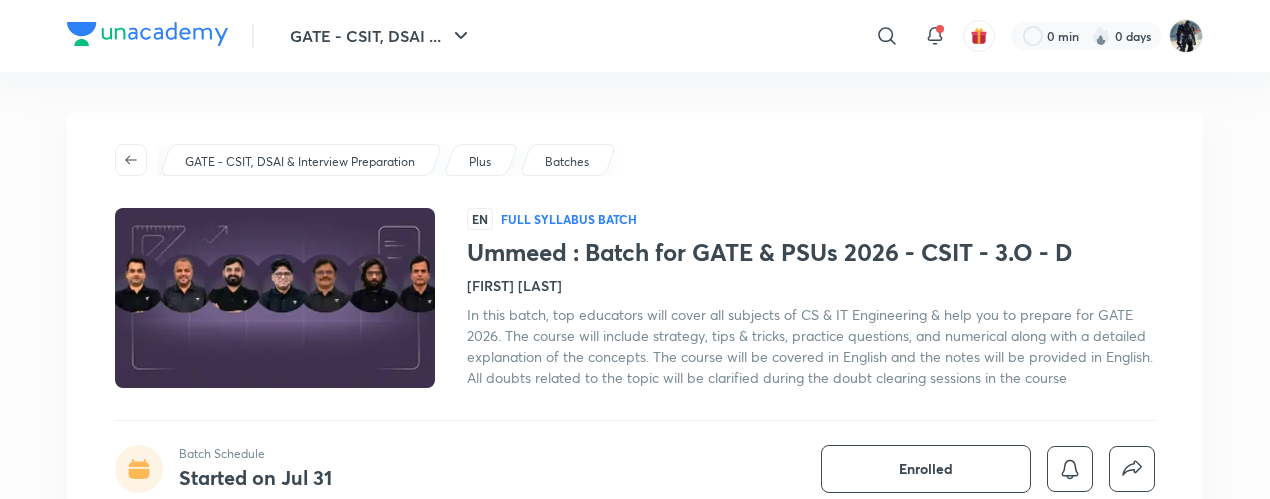 scroll, scrollTop: 0, scrollLeft: 0, axis: both 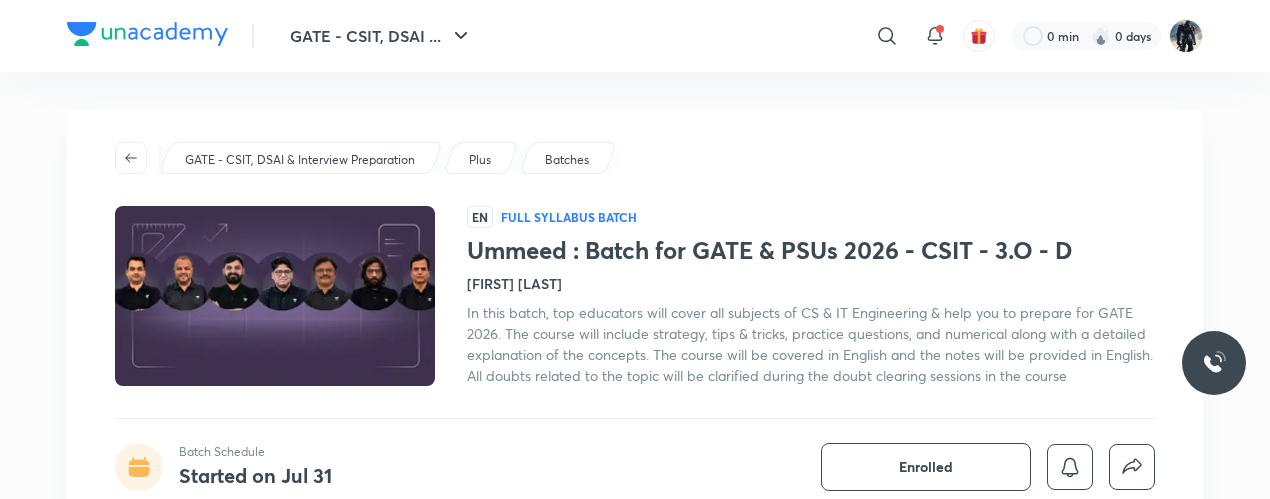 click on "Batches" at bounding box center [567, 160] 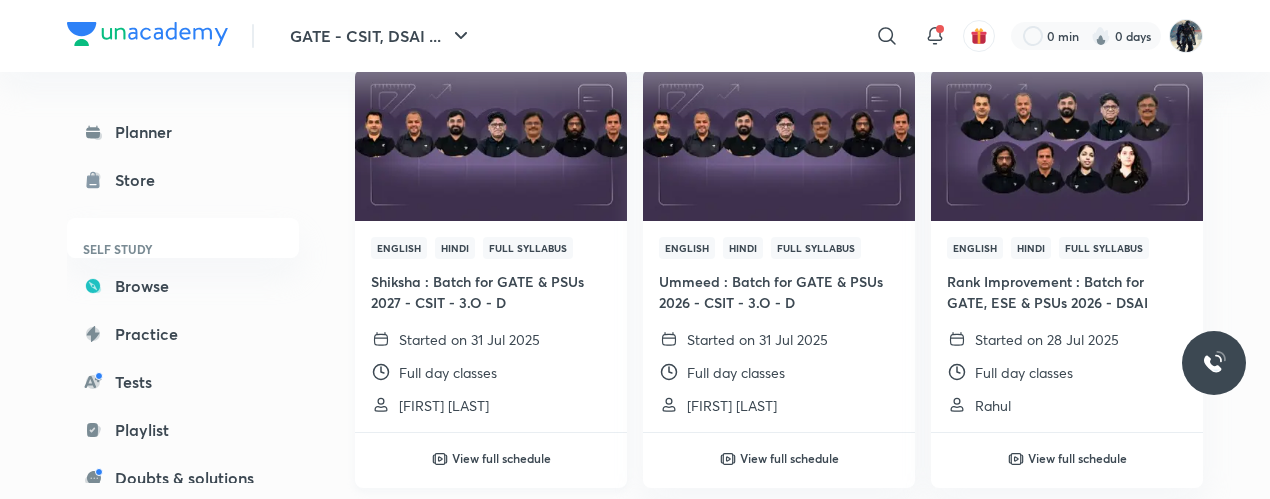 scroll, scrollTop: 217, scrollLeft: 0, axis: vertical 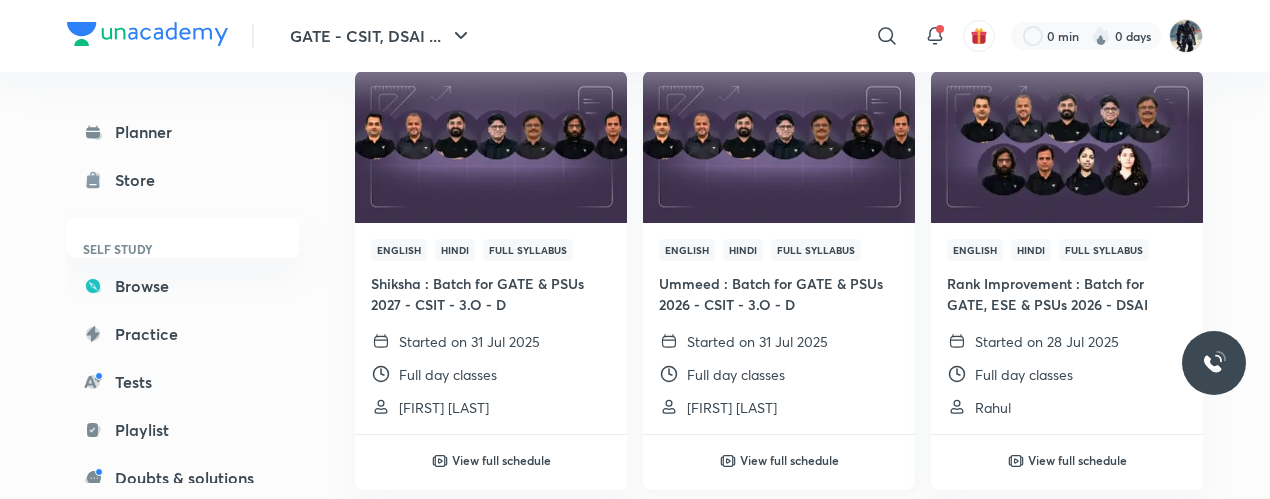 click on "Ummeed : Batch for GATE & PSUs 2026 - CSIT - 3.O - D" at bounding box center [779, 294] 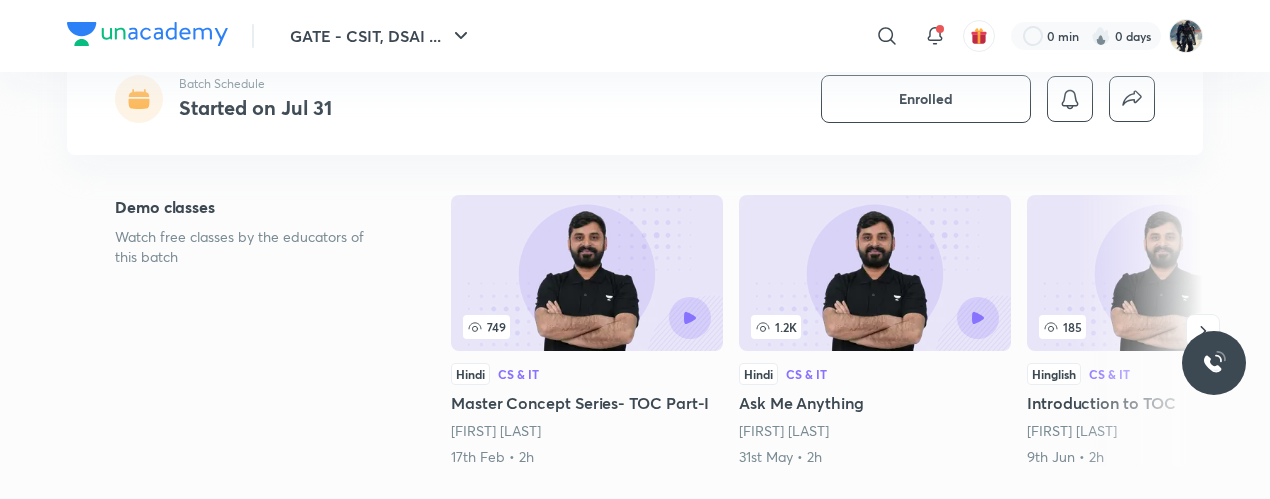 scroll, scrollTop: 0, scrollLeft: 0, axis: both 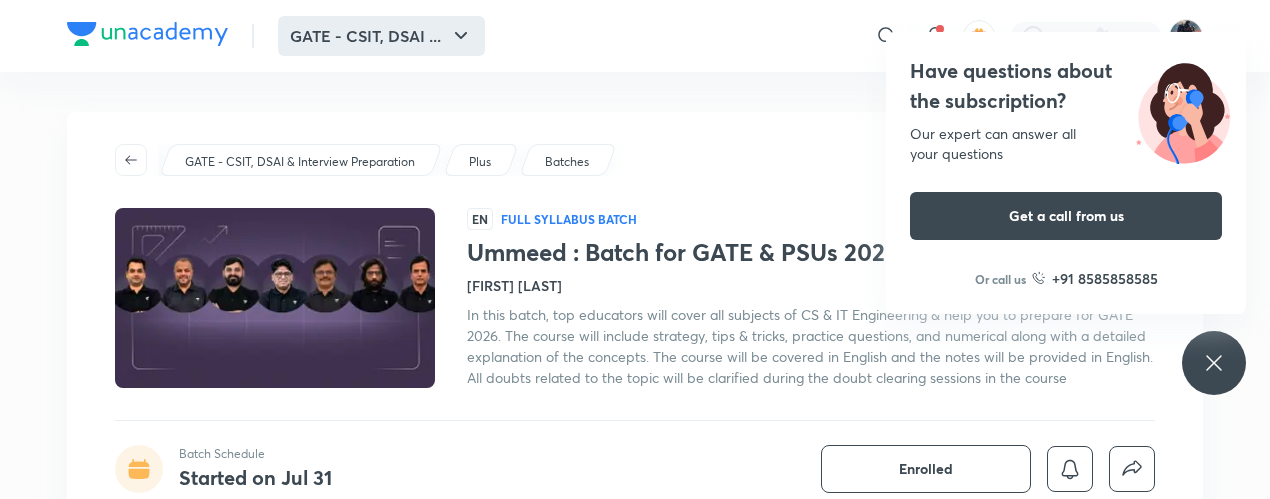 click 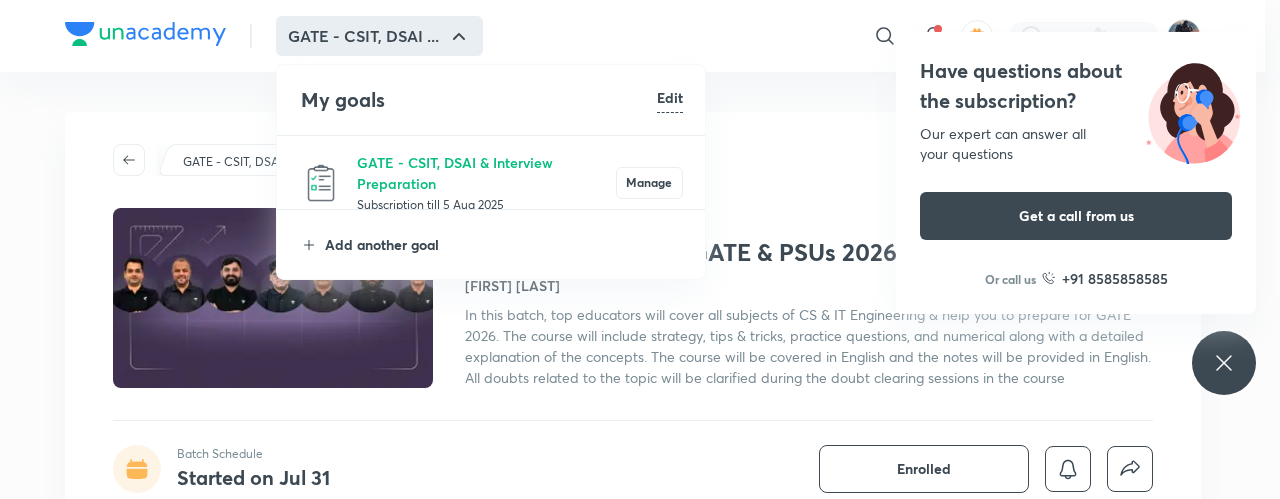 click on "Add another goal" at bounding box center [504, 244] 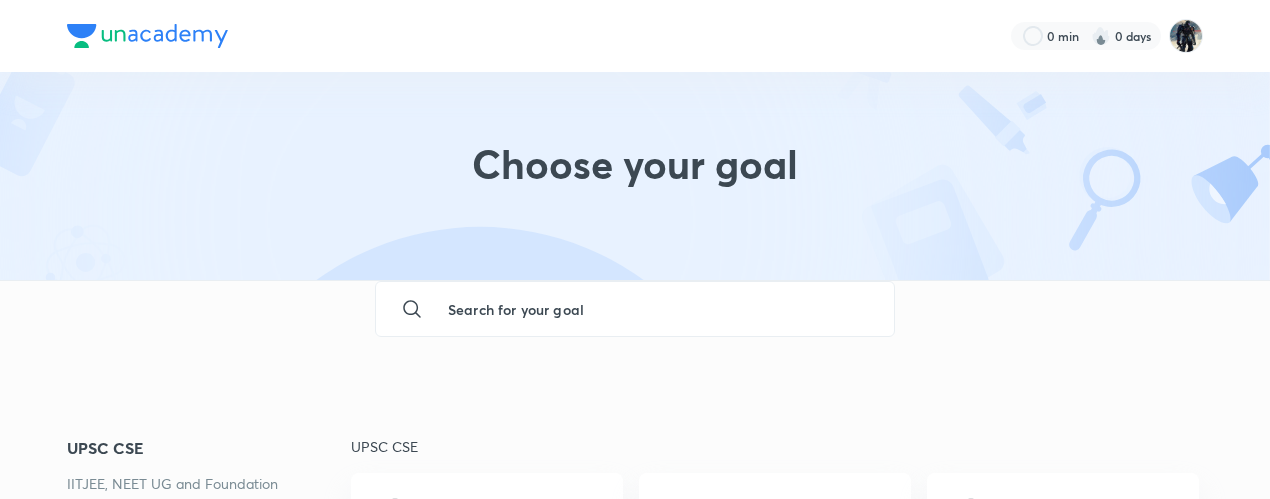 scroll, scrollTop: 419, scrollLeft: 0, axis: vertical 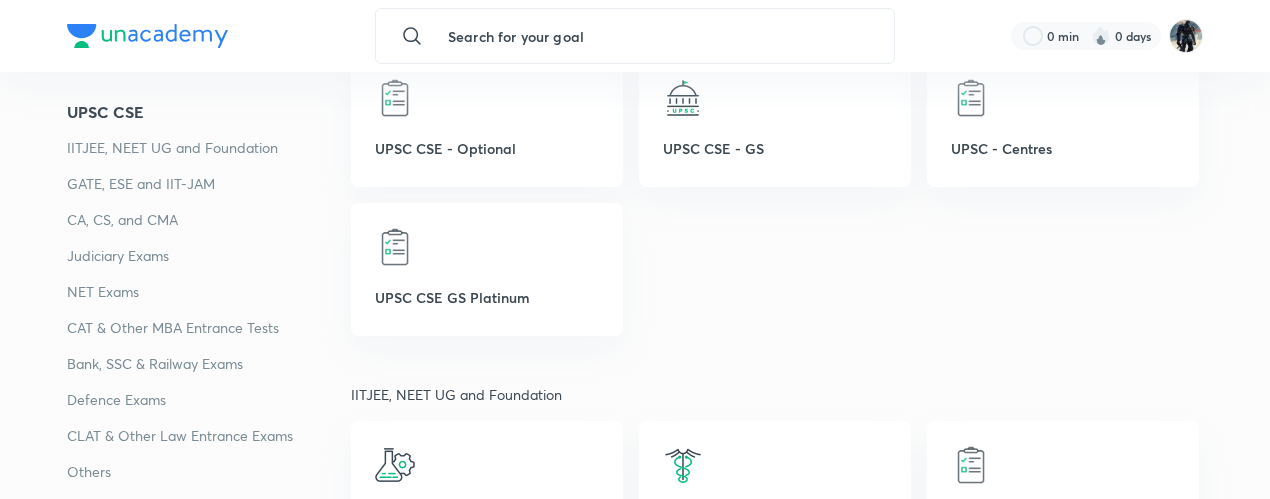 click on "IITJEE, NEET UG and Foundation" at bounding box center (209, 148) 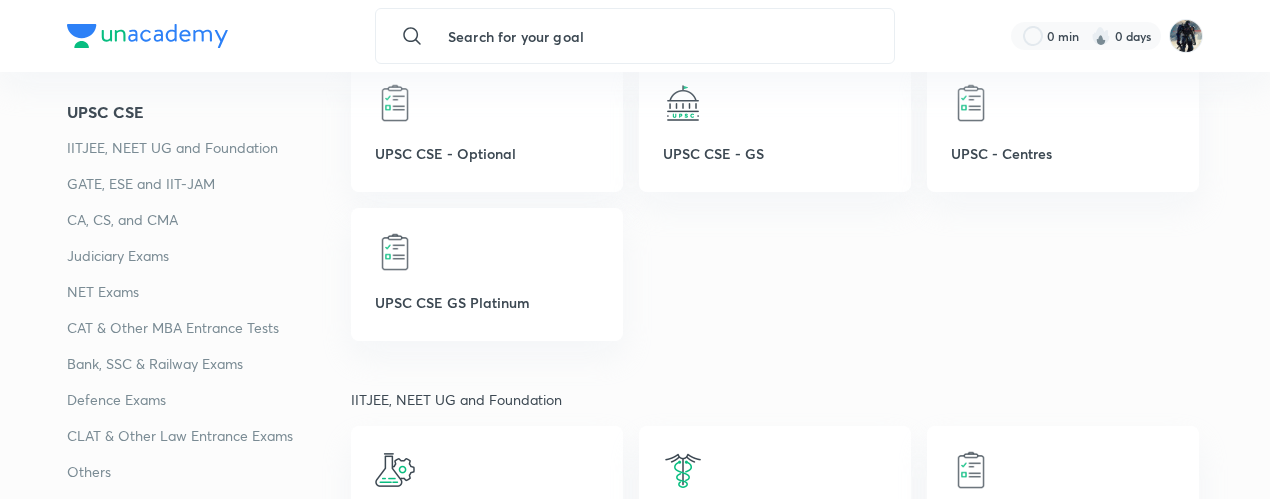 scroll, scrollTop: 367, scrollLeft: 0, axis: vertical 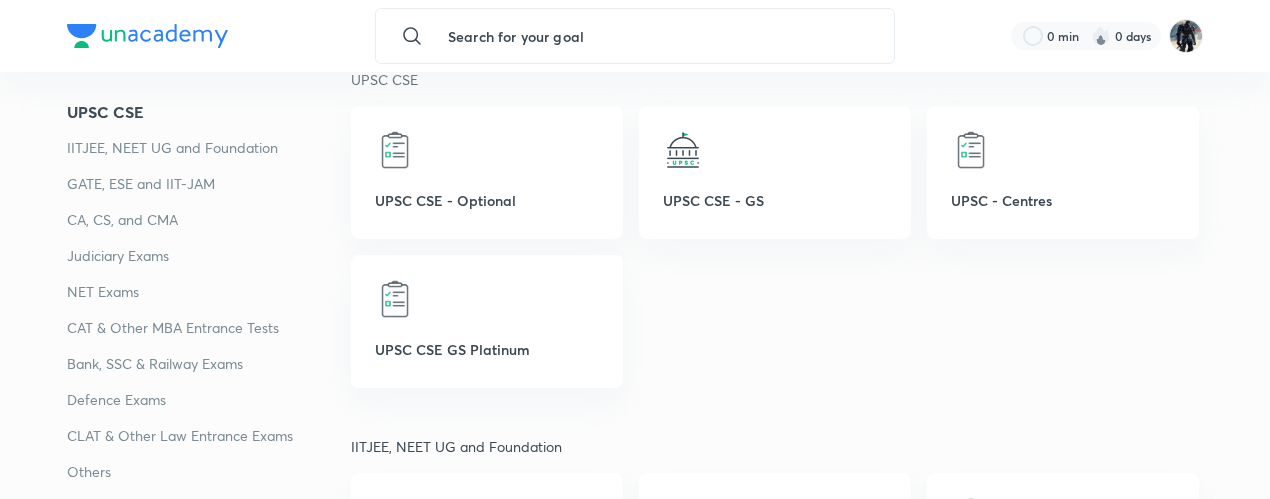 click on "IITJEE, NEET UG and Foundation" at bounding box center (209, 148) 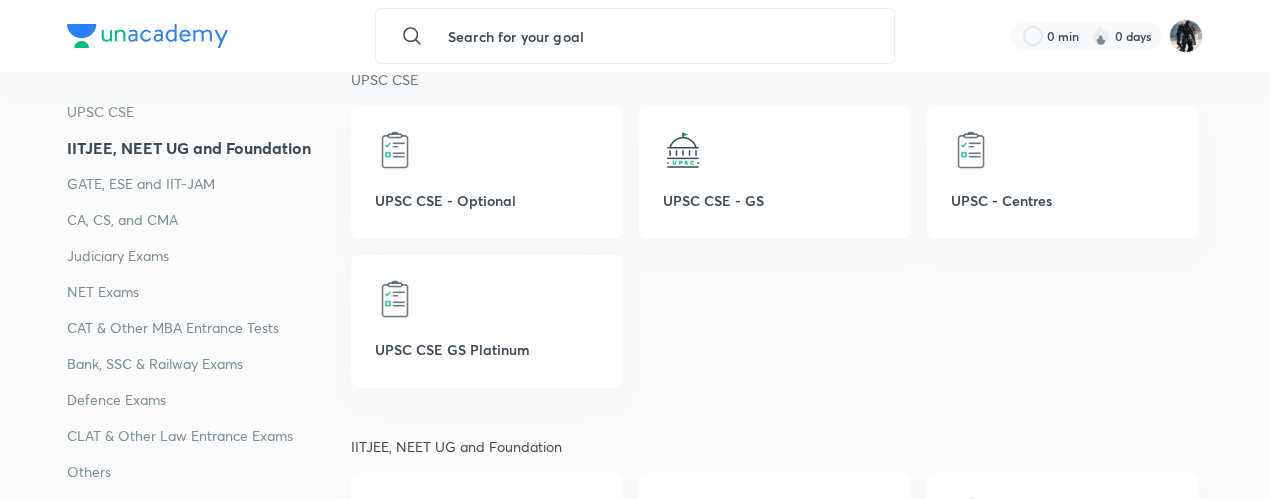 click on "IITJEE, NEET UG and Foundation" at bounding box center [209, 148] 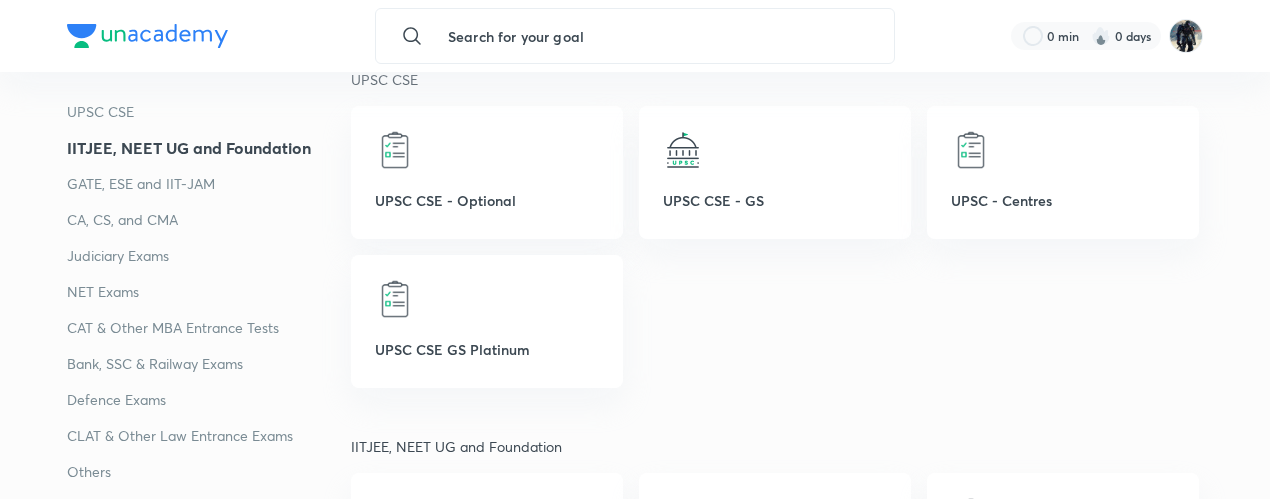 click on "IITJEE, NEET UG and Foundation" at bounding box center (209, 148) 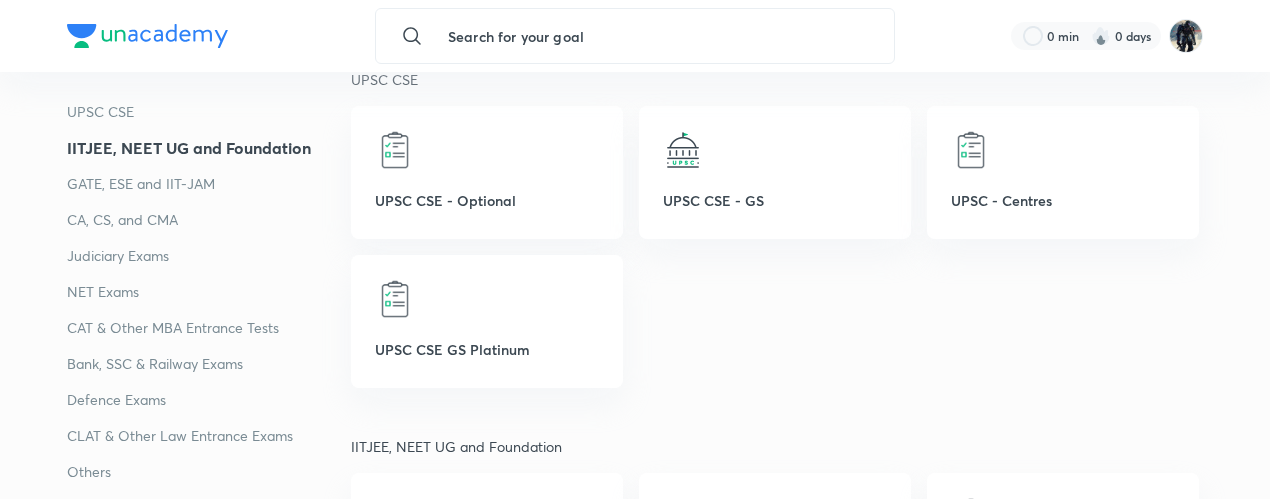 click on "IITJEE, NEET UG and Foundation" at bounding box center [209, 148] 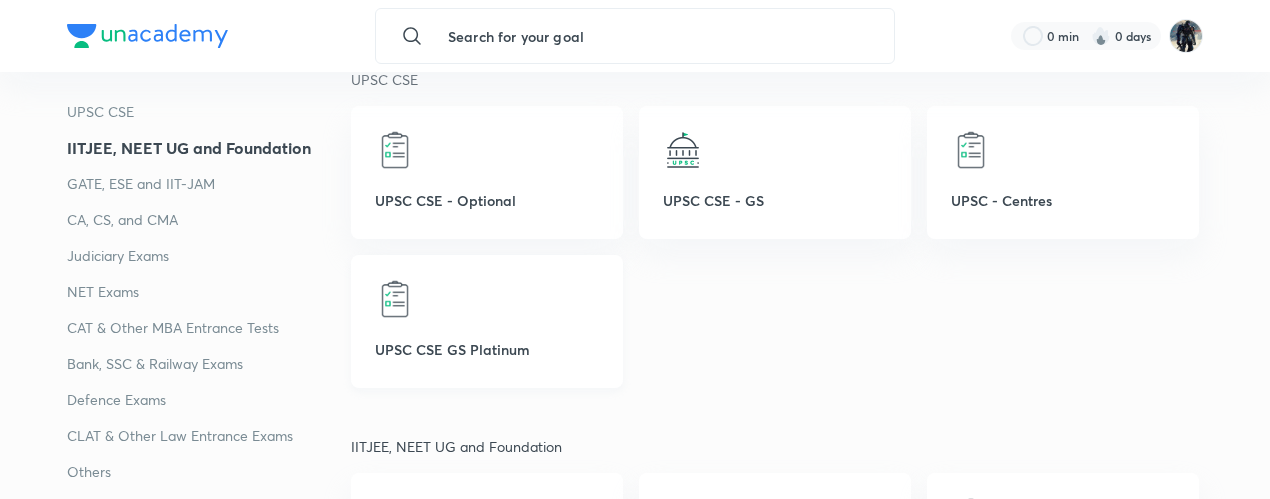 drag, startPoint x: 118, startPoint y: 147, endPoint x: 485, endPoint y: 341, distance: 415.12045 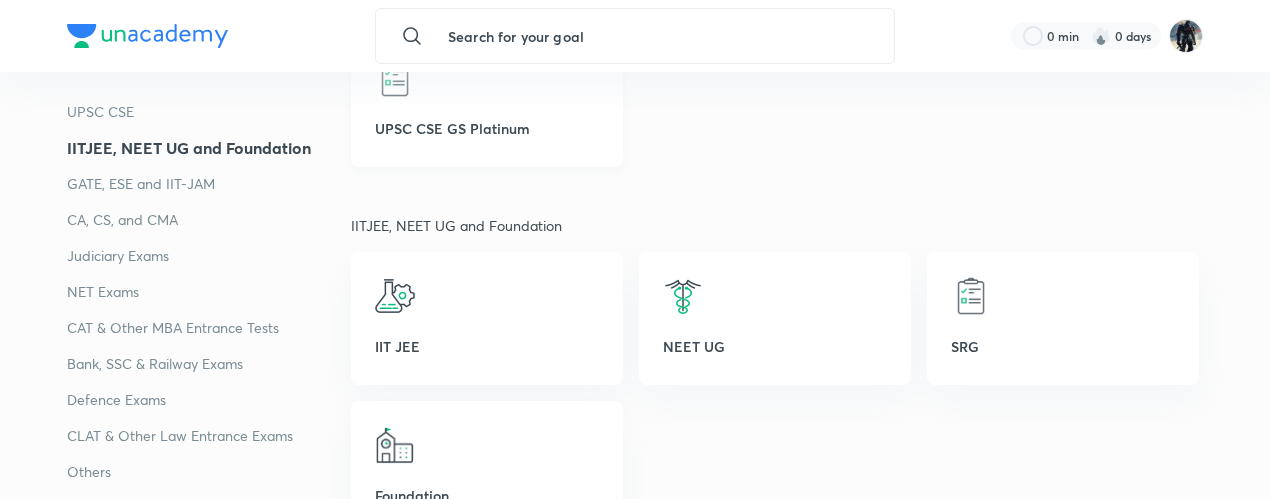 scroll, scrollTop: 591, scrollLeft: 0, axis: vertical 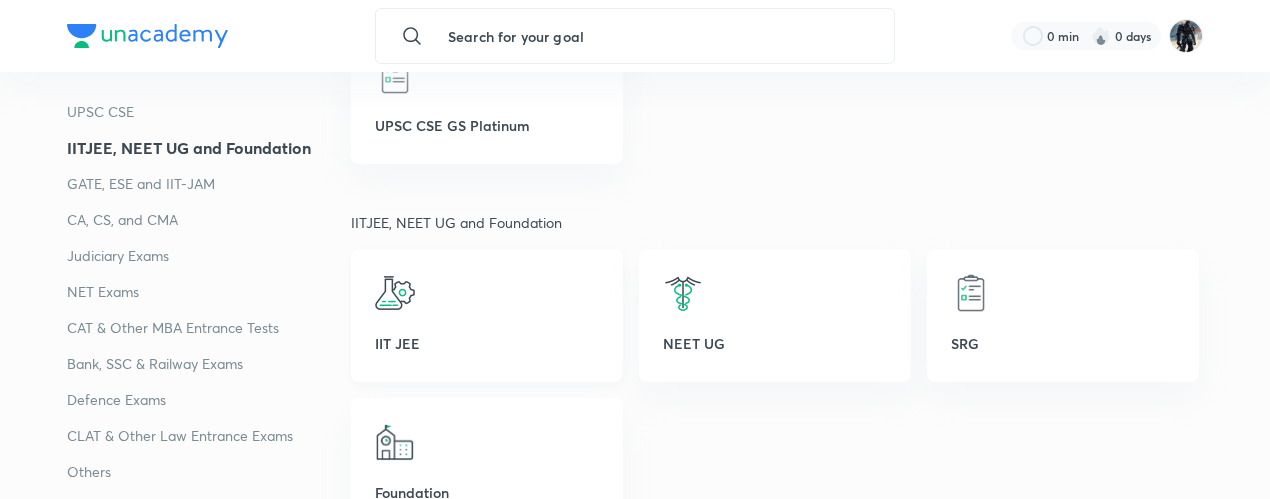 click on "IIT JEE" at bounding box center (487, 315) 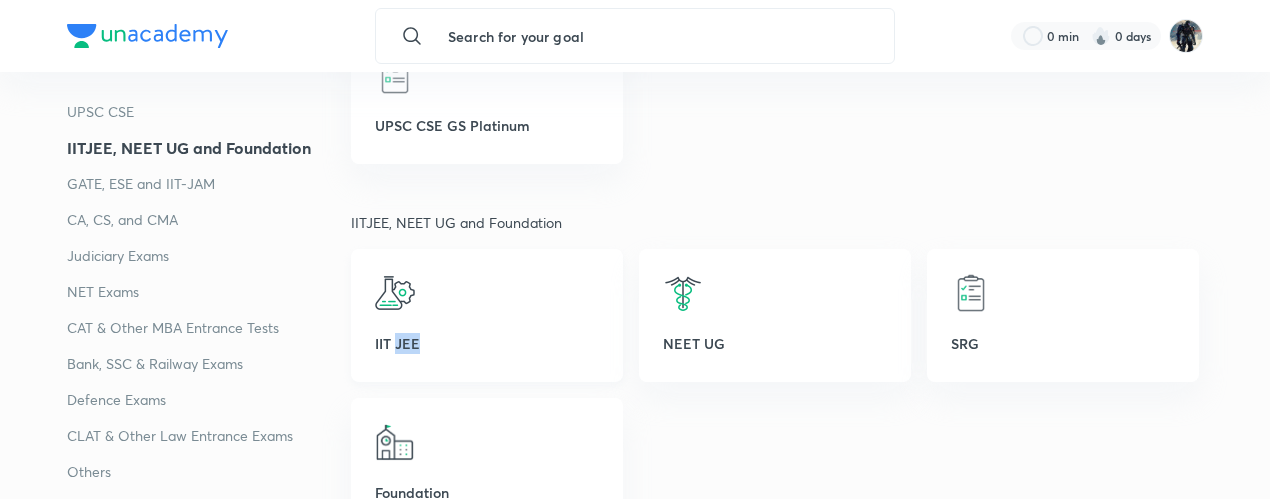 click on "IIT JEE" at bounding box center [487, 315] 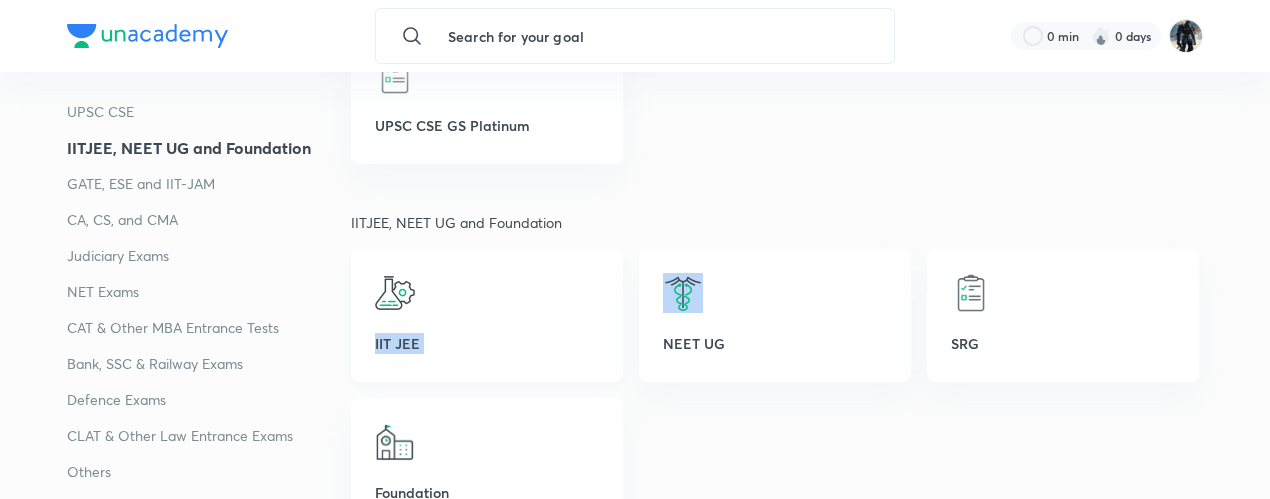 click on "IIT JEE" at bounding box center (487, 315) 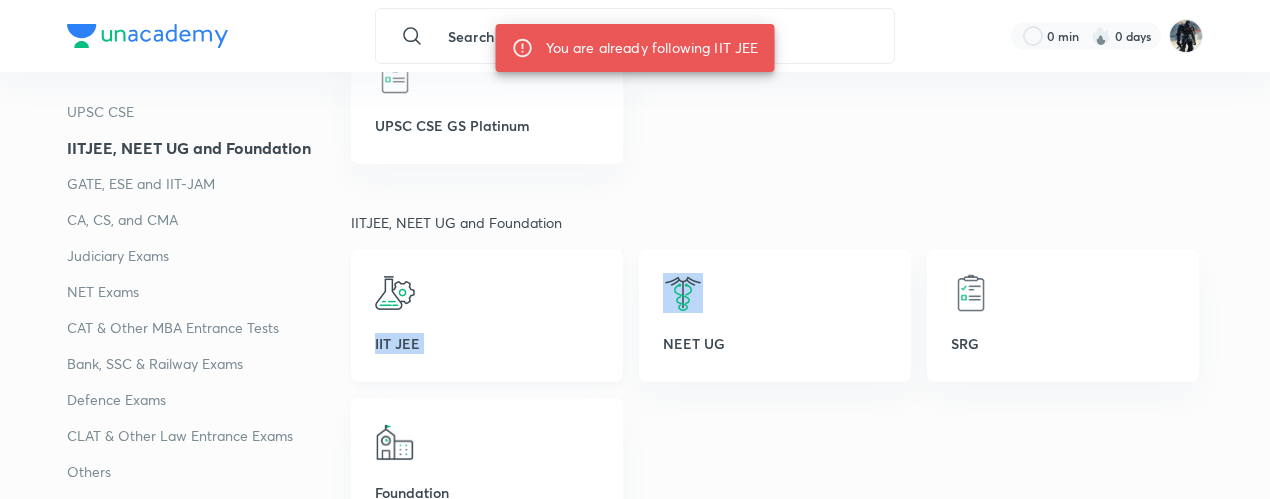 click on "IIT JEE" at bounding box center (487, 343) 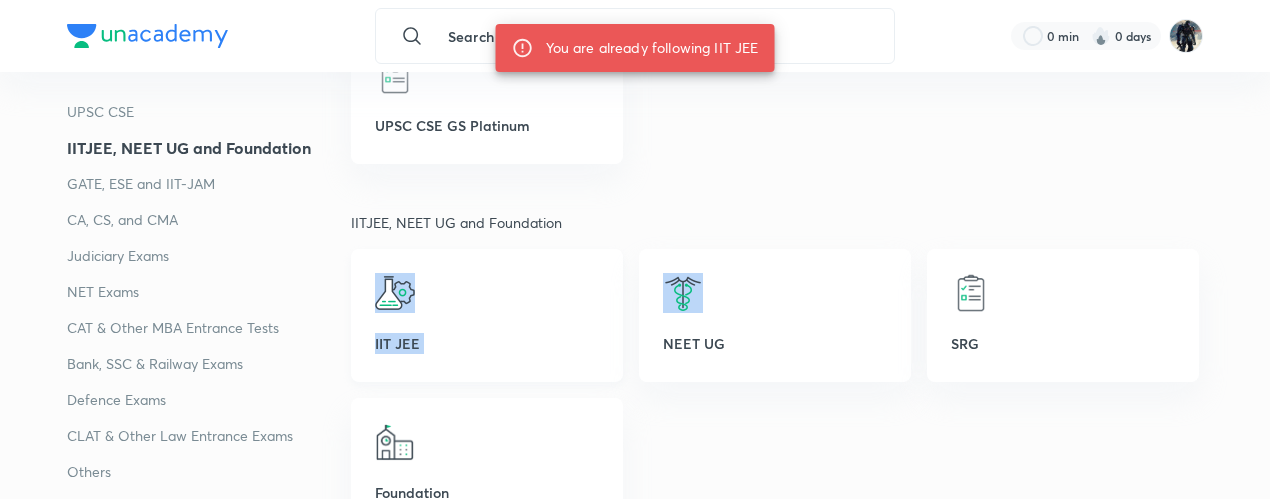 drag, startPoint x: 438, startPoint y: 332, endPoint x: 391, endPoint y: 289, distance: 63.702435 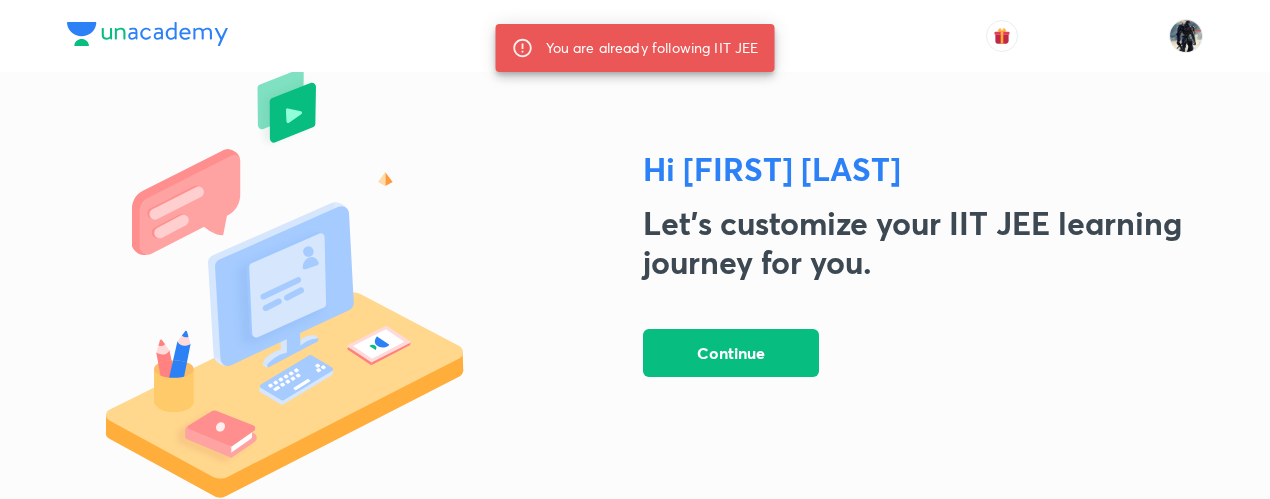 scroll, scrollTop: 128, scrollLeft: 0, axis: vertical 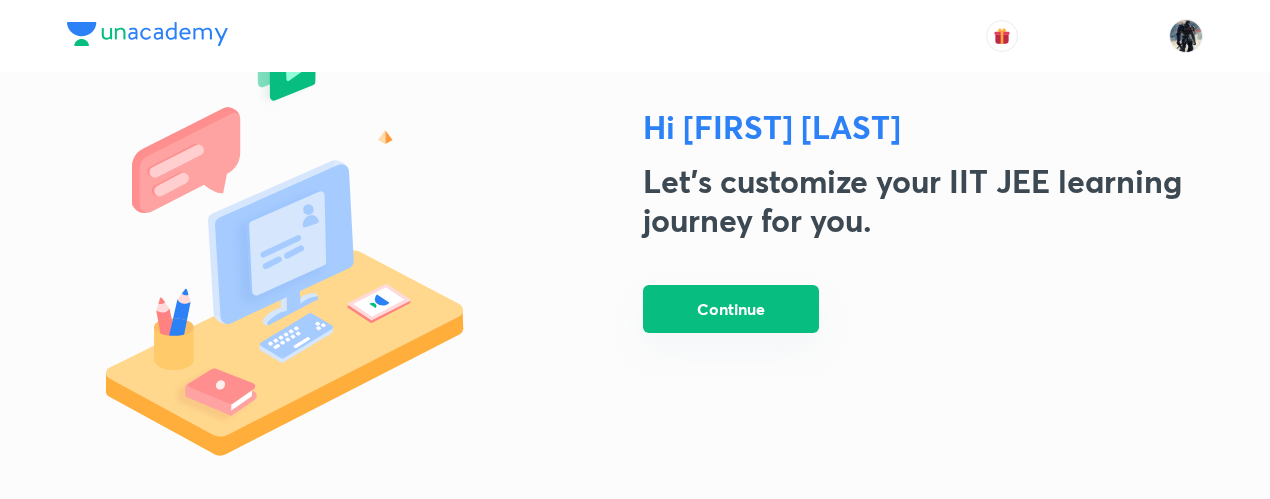 click on "Continue" at bounding box center [731, 309] 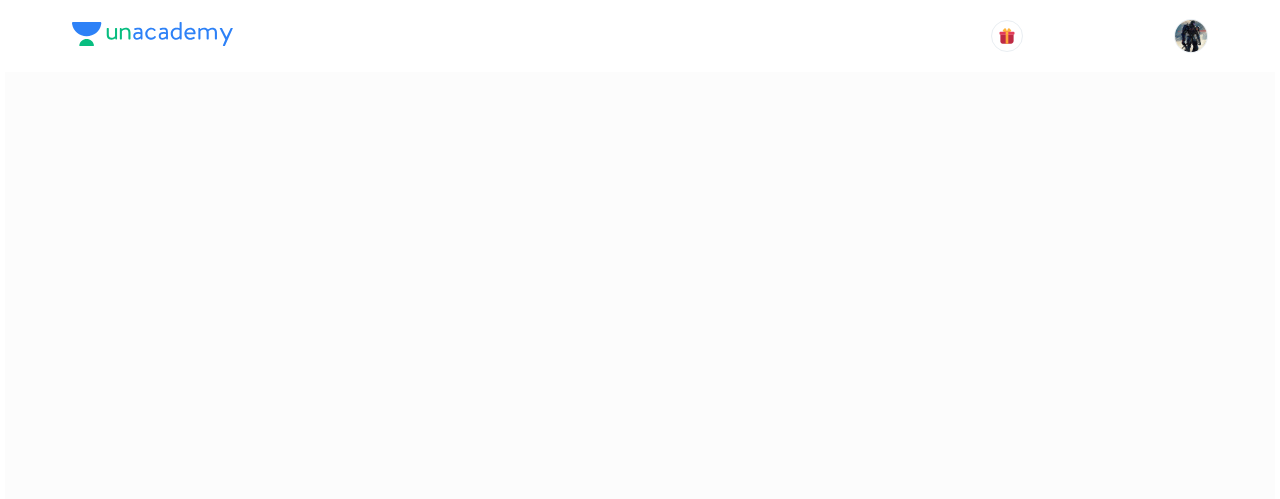 scroll, scrollTop: 0, scrollLeft: 0, axis: both 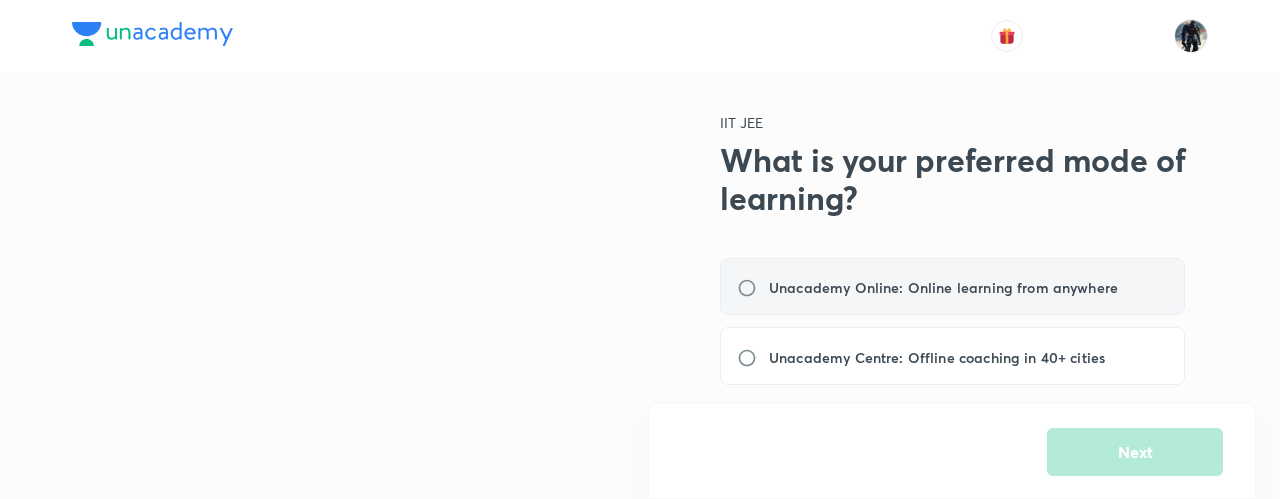 click on "Unacademy Online: Online learning from anywhere" at bounding box center (933, 287) 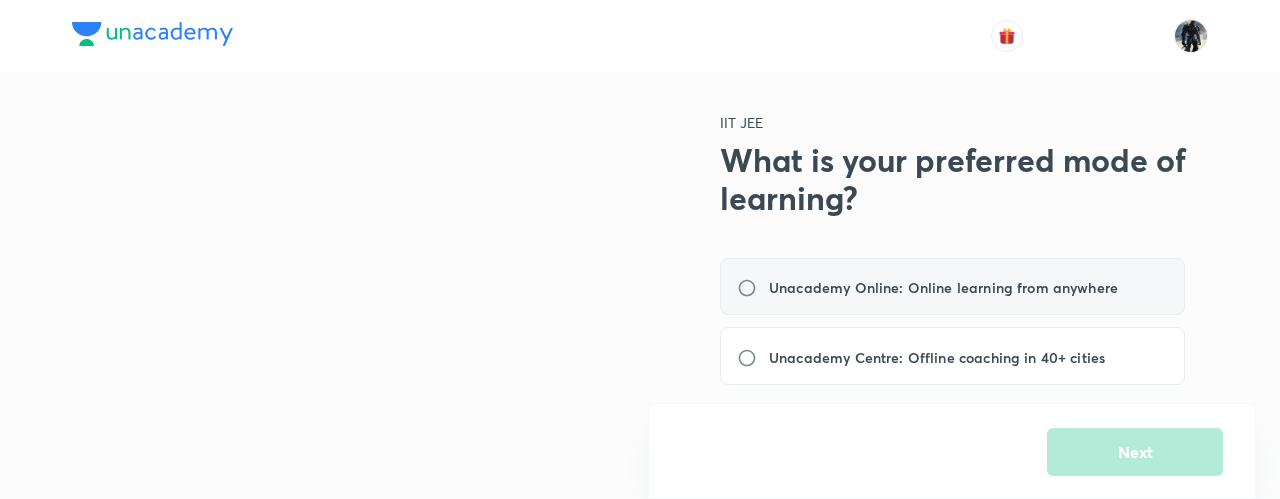radio on "true" 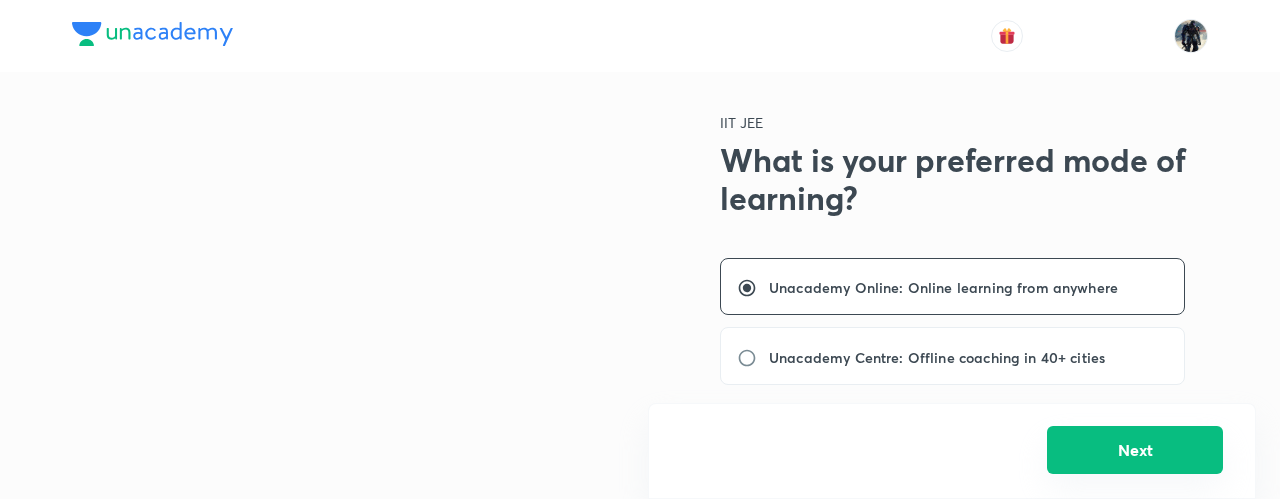 click on "Next" at bounding box center [1135, 450] 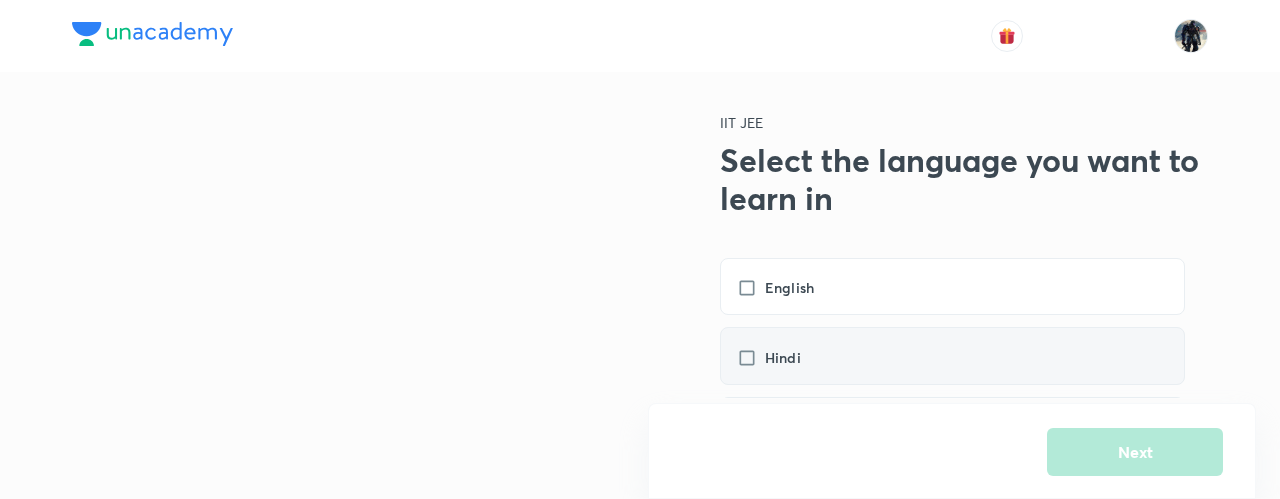 click on "Hindi" at bounding box center (779, 357) 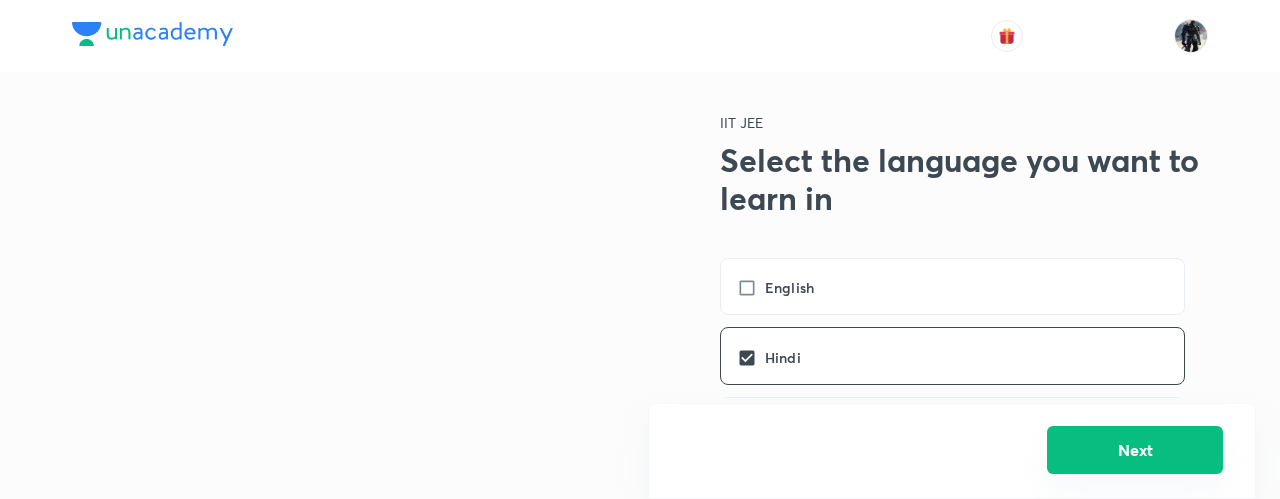click on "Next" at bounding box center (1135, 450) 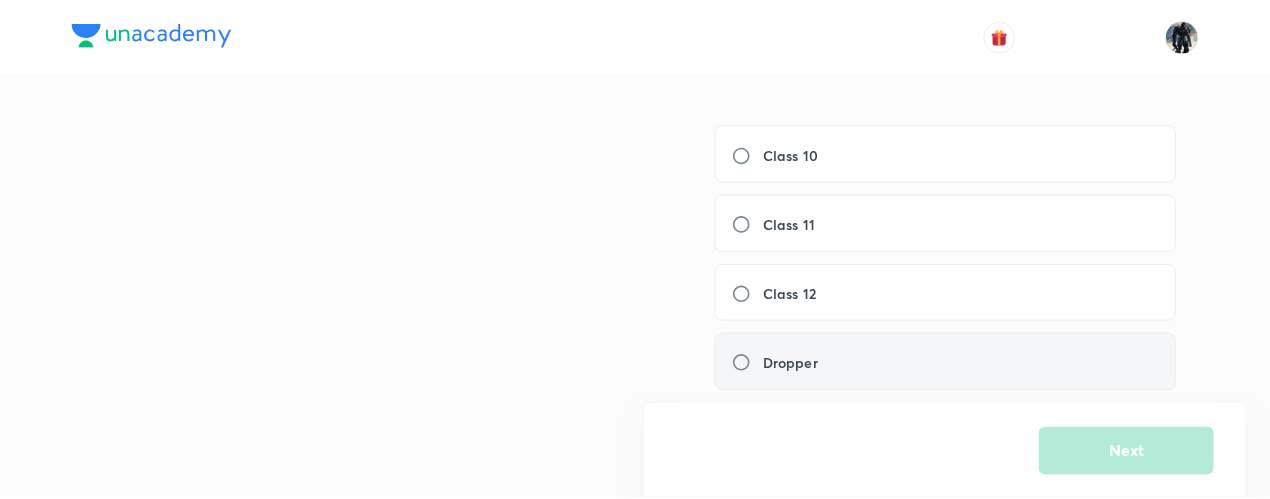 scroll, scrollTop: 0, scrollLeft: 0, axis: both 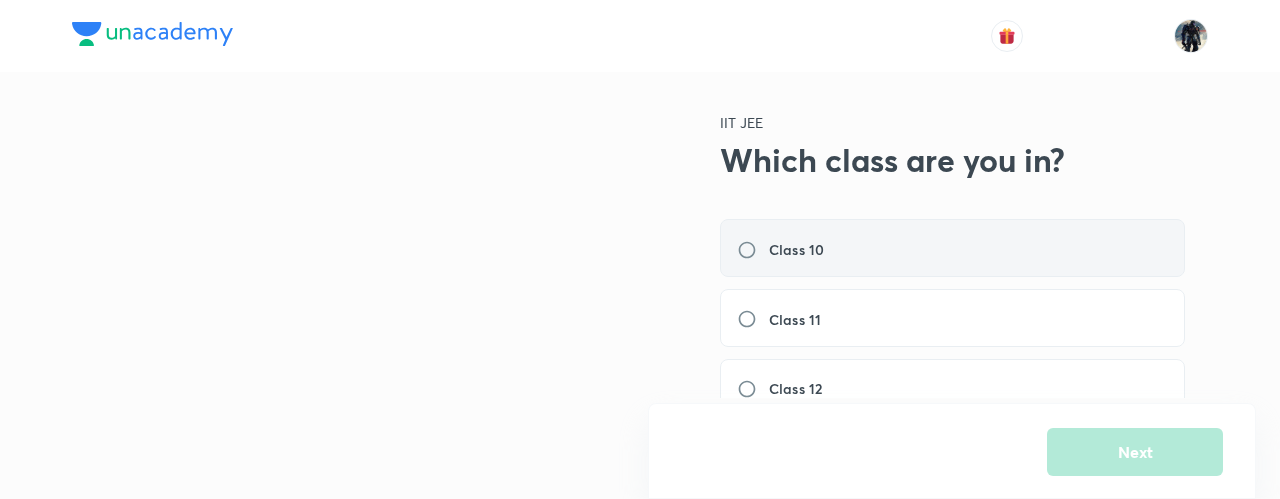 click on "Class 10" at bounding box center [786, 249] 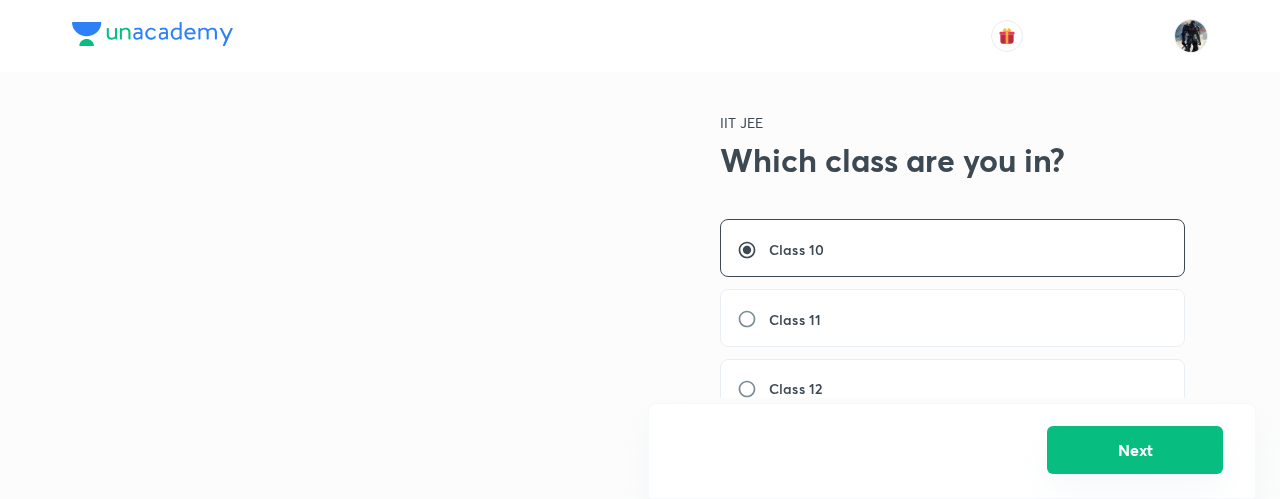click on "Next" at bounding box center [1135, 450] 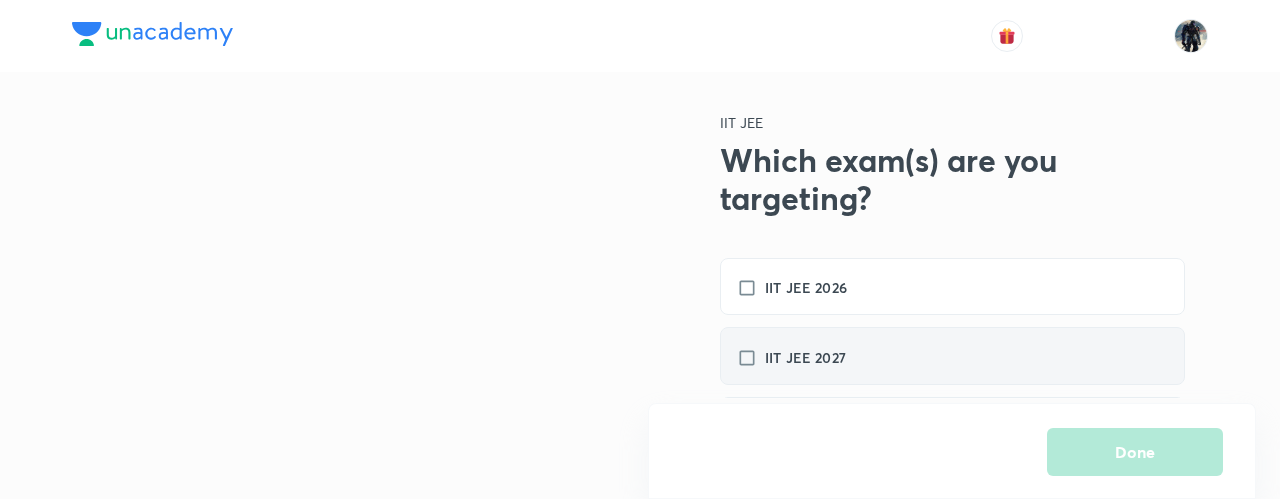 click on "IIT JEE 2027" at bounding box center [801, 357] 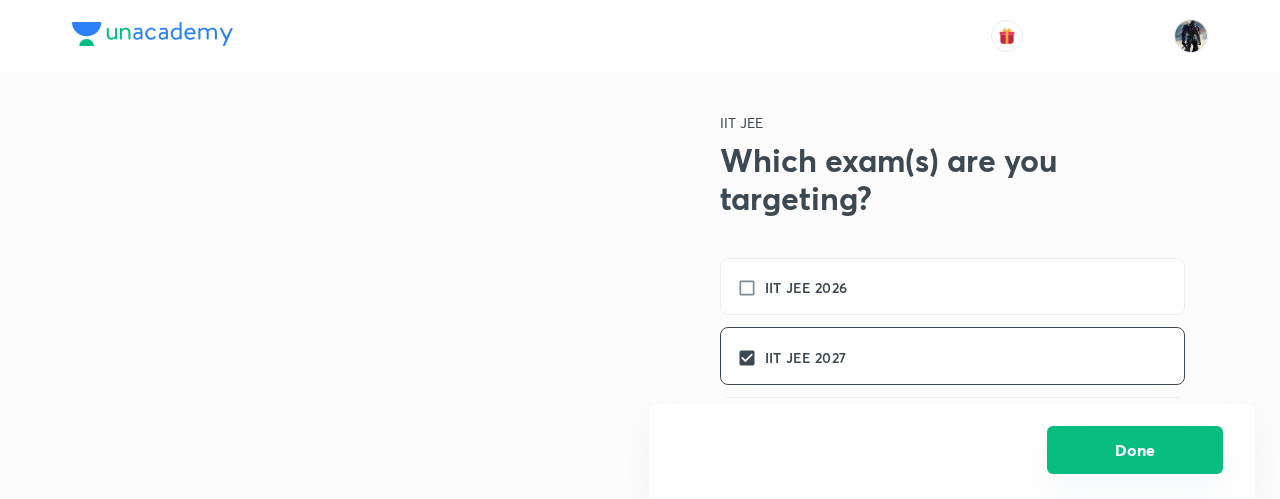 click on "Done" at bounding box center [1135, 450] 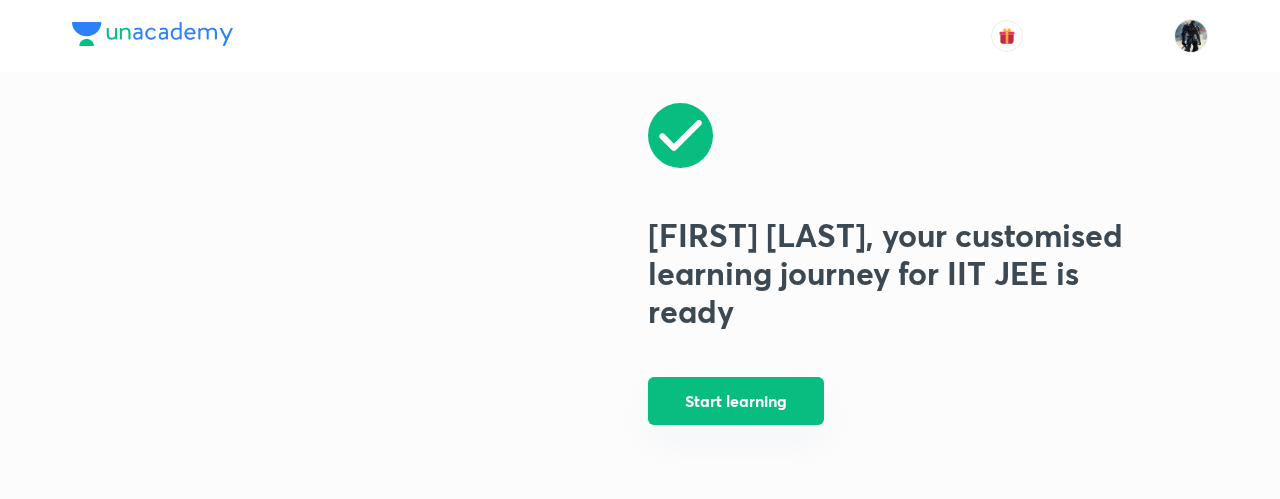 click on "Start learning" at bounding box center (736, 401) 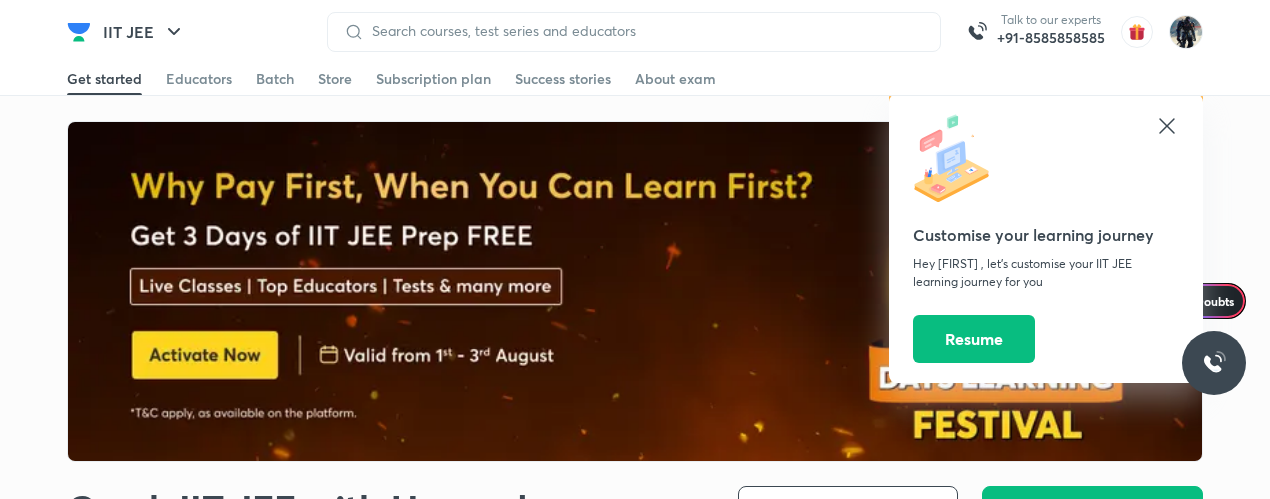 click 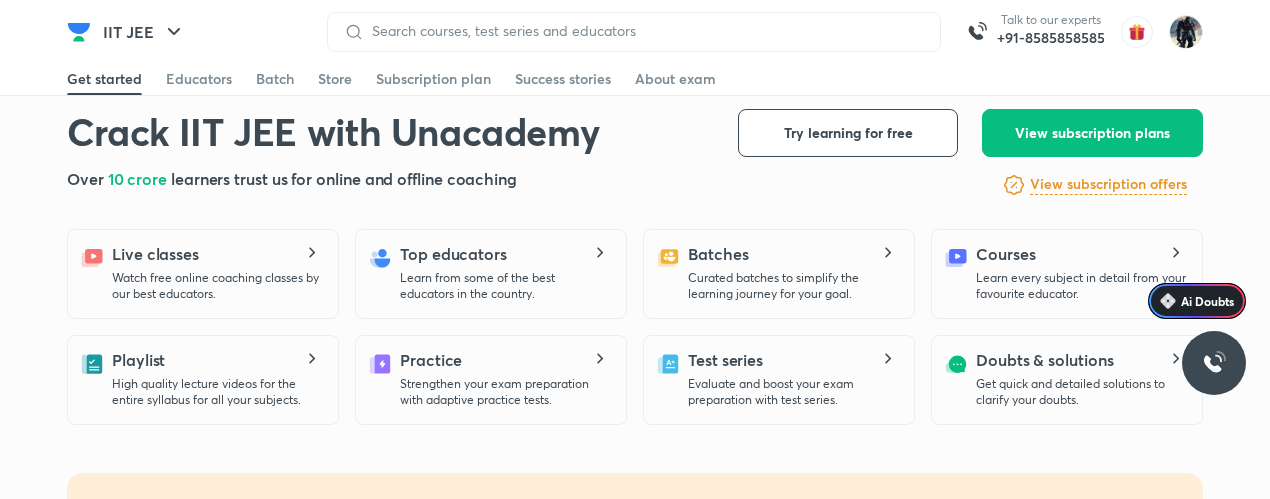 scroll, scrollTop: 375, scrollLeft: 0, axis: vertical 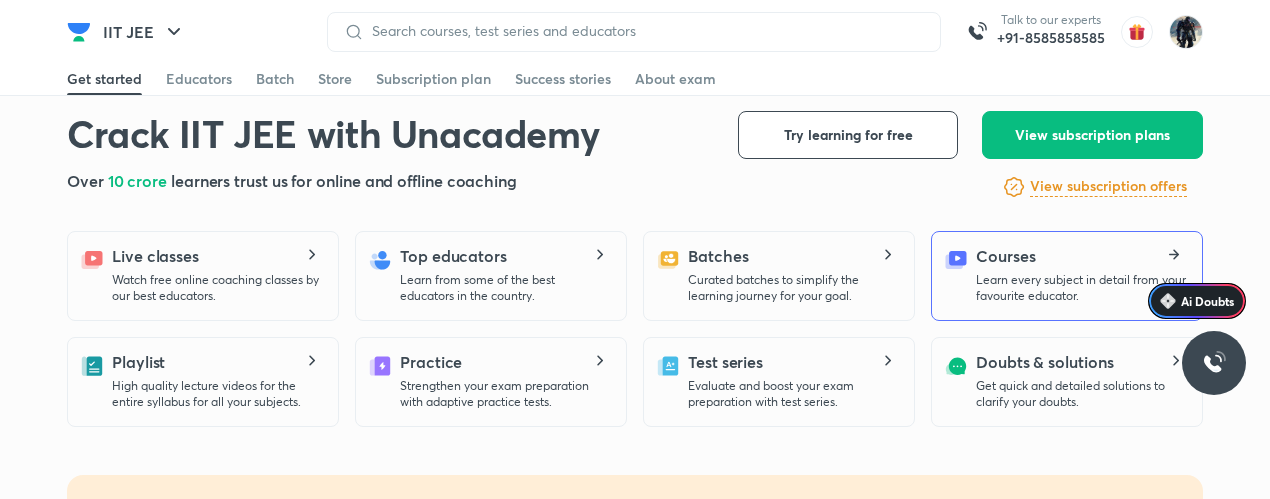 click on "Learn every subject in detail from your favourite educator." at bounding box center (1081, 288) 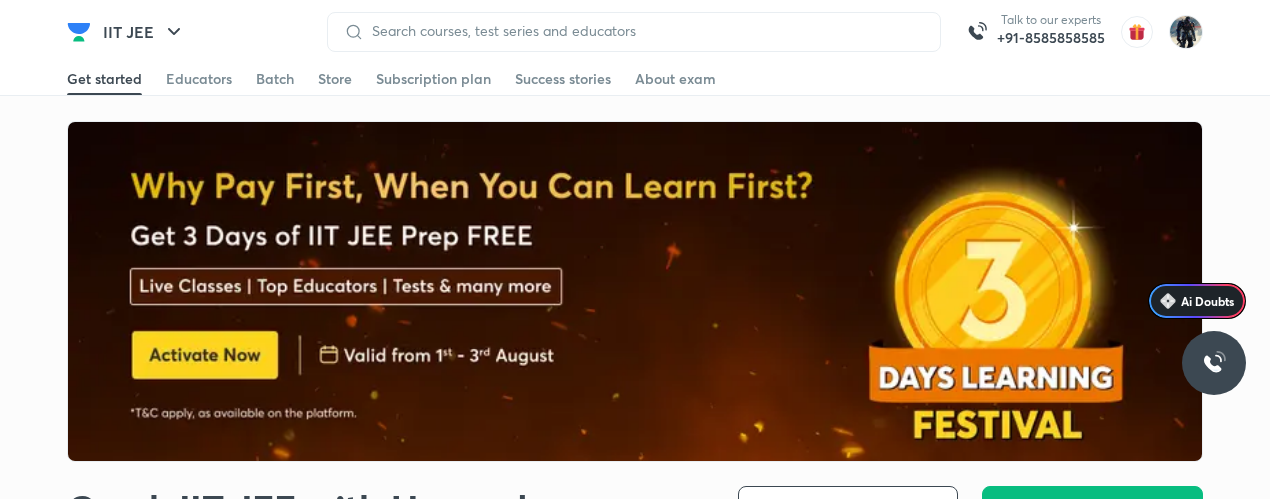 scroll, scrollTop: 494, scrollLeft: 0, axis: vertical 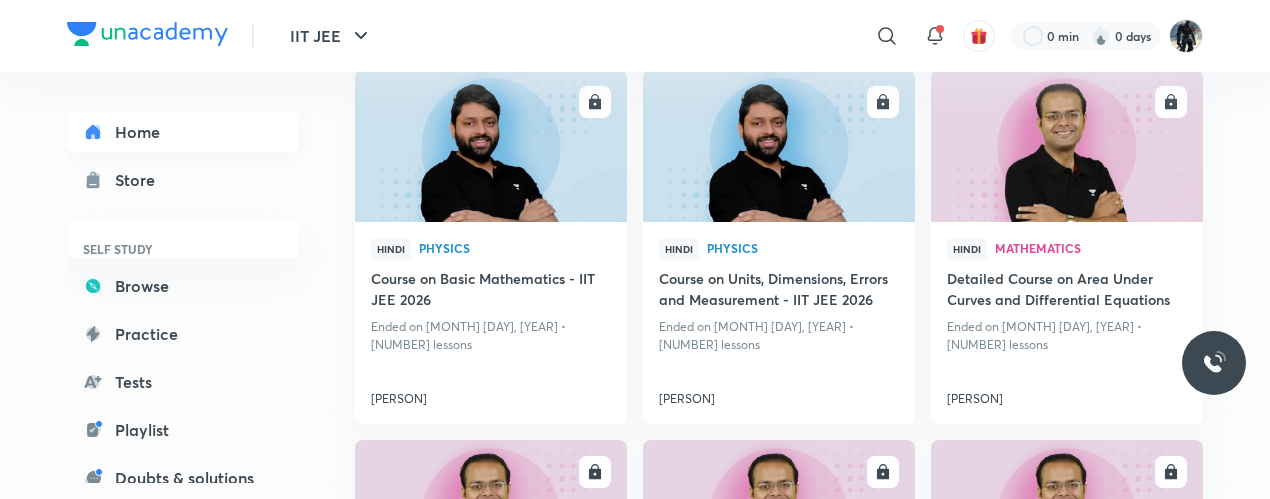 click 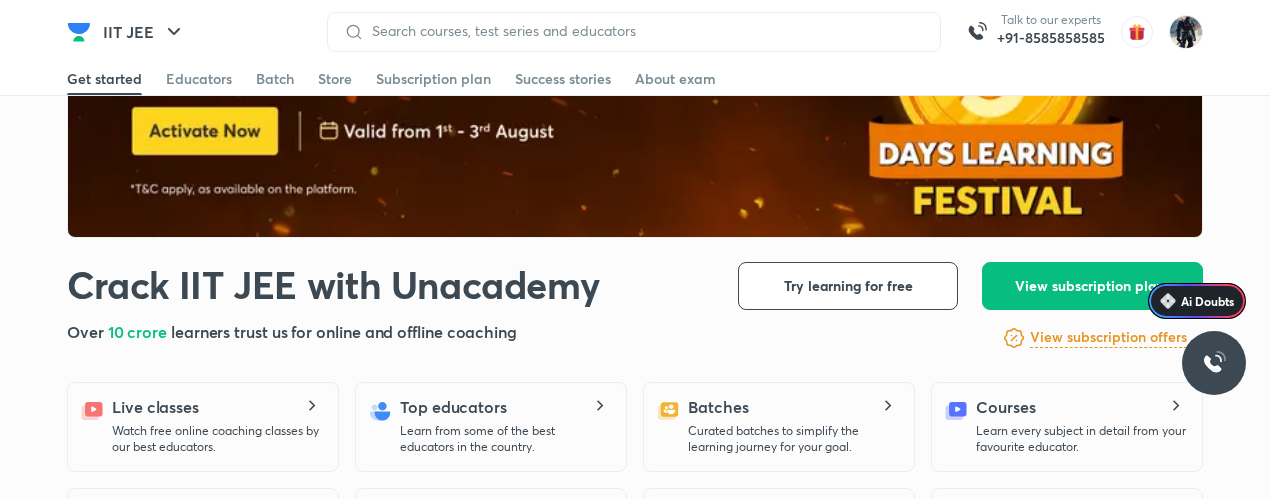 scroll, scrollTop: 0, scrollLeft: 0, axis: both 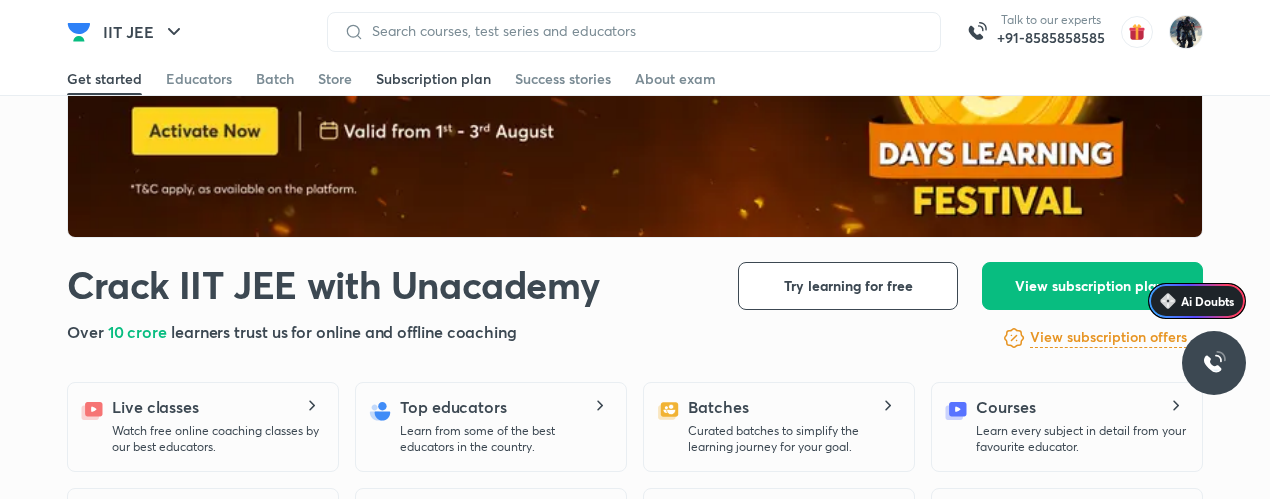 click on "Subscription plan" at bounding box center [433, 79] 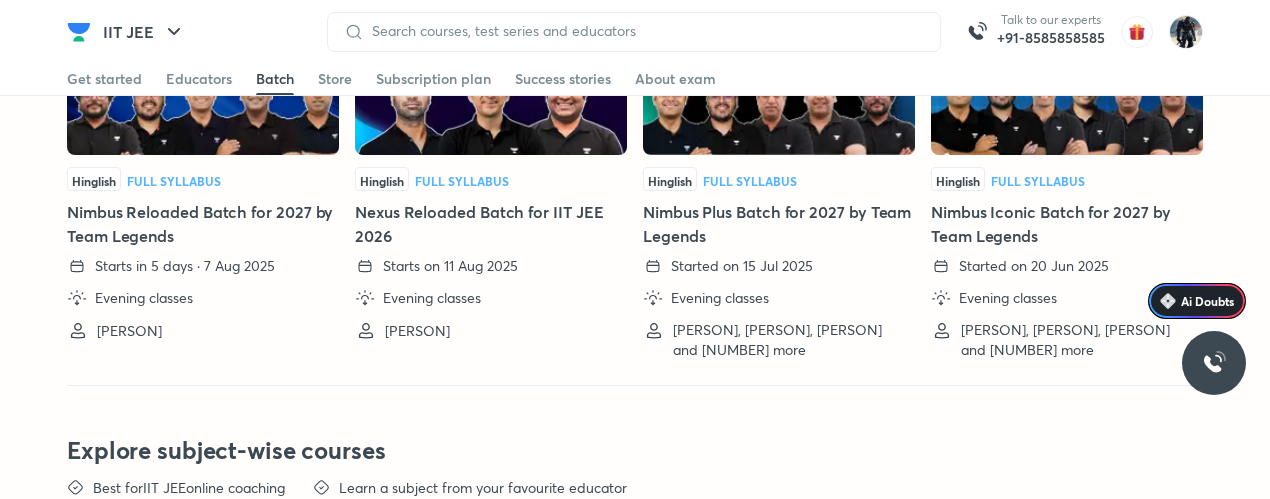 scroll, scrollTop: 4986, scrollLeft: 0, axis: vertical 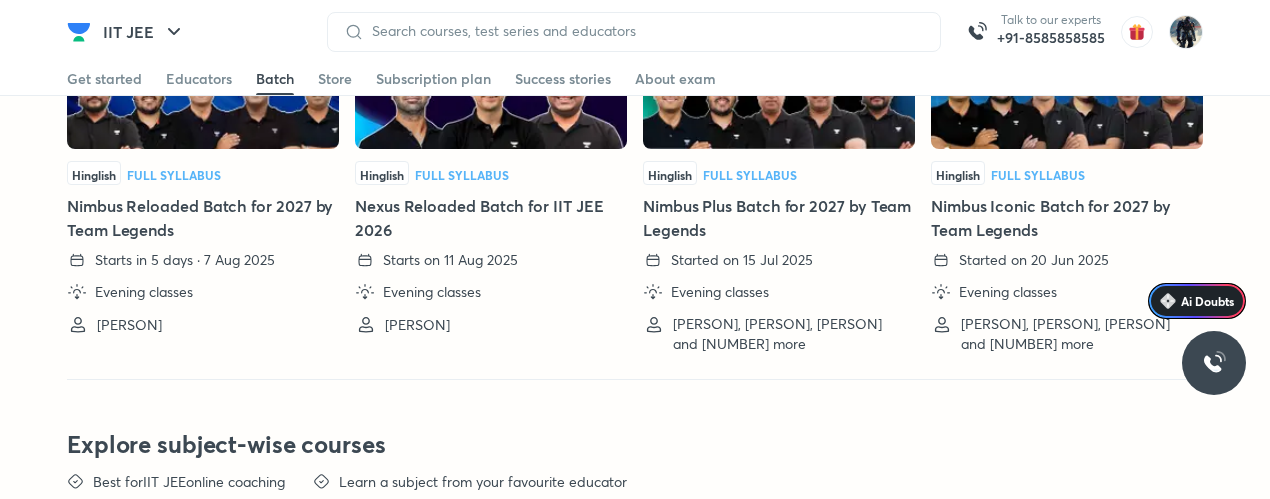 click on "Nexus Reloaded Batch for IIT JEE 2026" at bounding box center (491, 218) 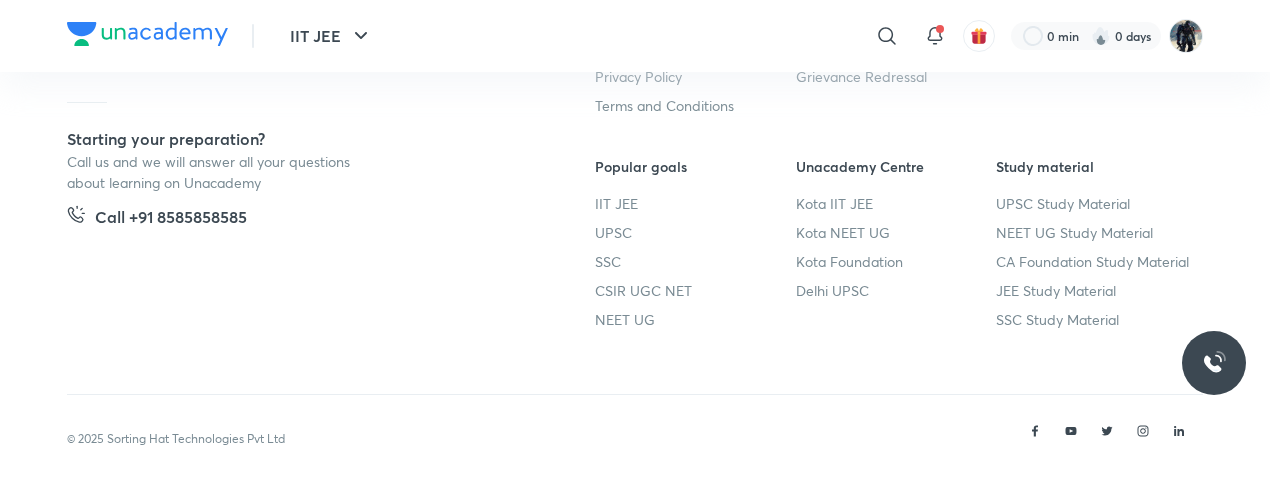 scroll, scrollTop: 0, scrollLeft: 0, axis: both 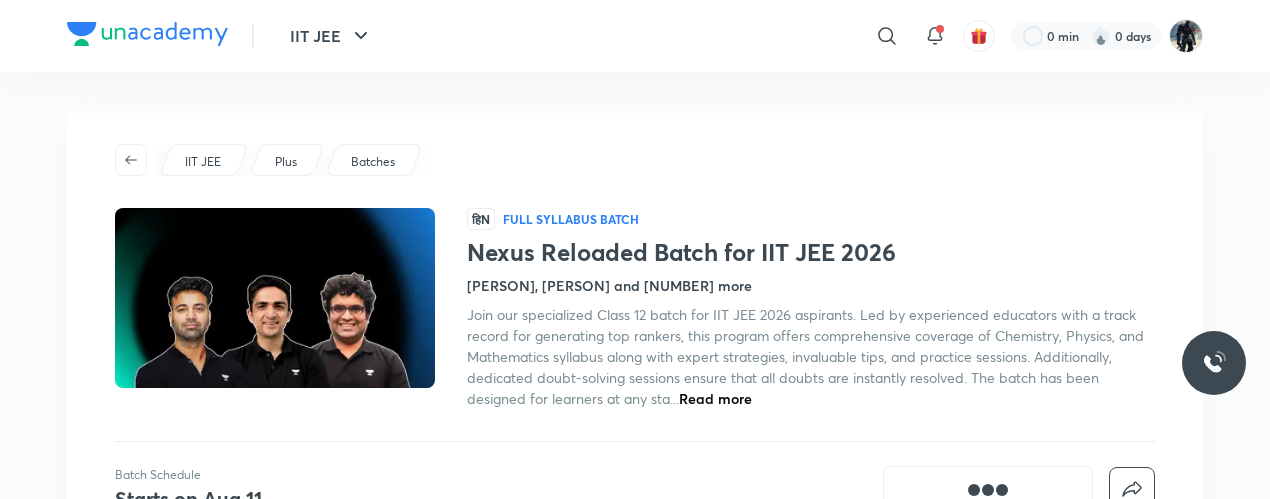 drag, startPoint x: 488, startPoint y: 207, endPoint x: 448, endPoint y: 150, distance: 69.63476 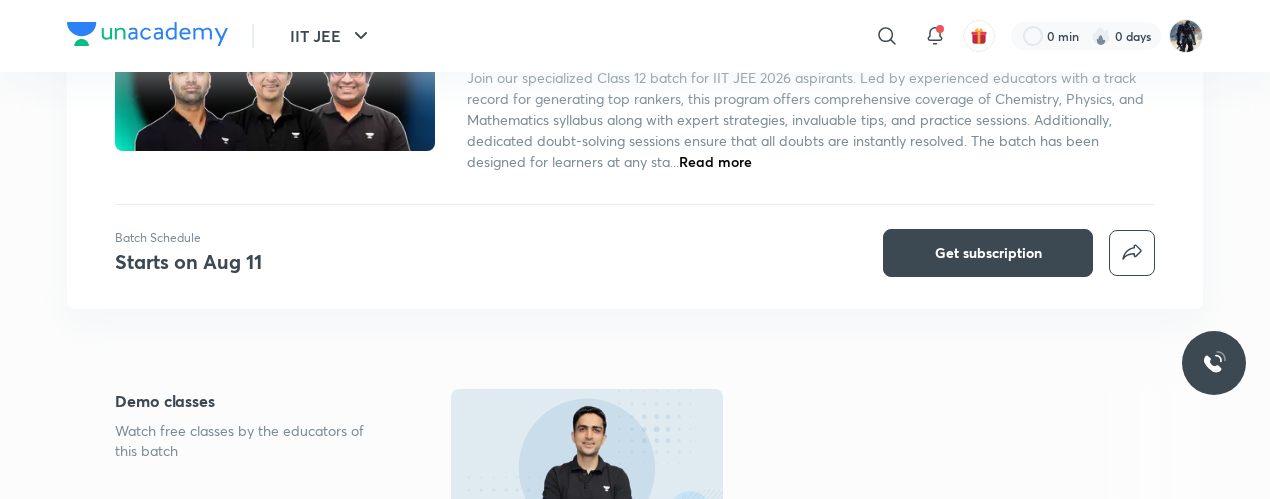 scroll, scrollTop: 296, scrollLeft: 0, axis: vertical 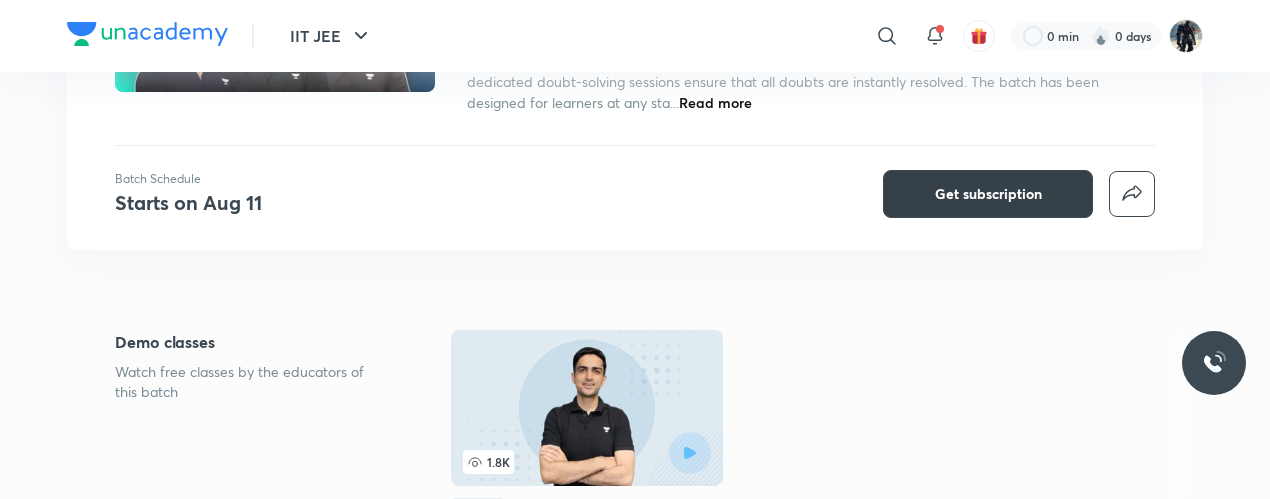 click on "Get subscription" at bounding box center [988, 194] 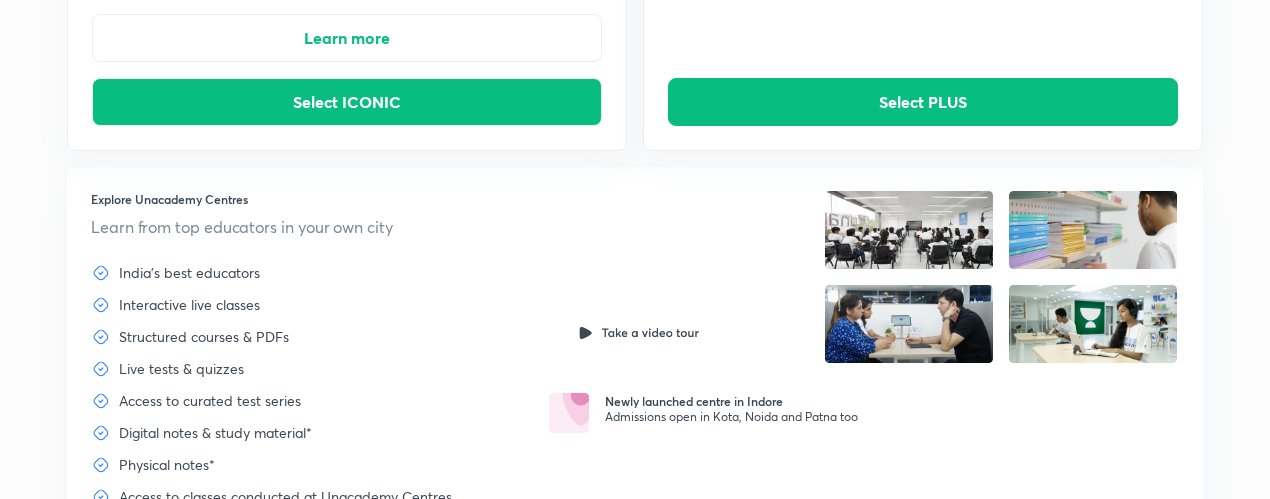 scroll, scrollTop: 564, scrollLeft: 0, axis: vertical 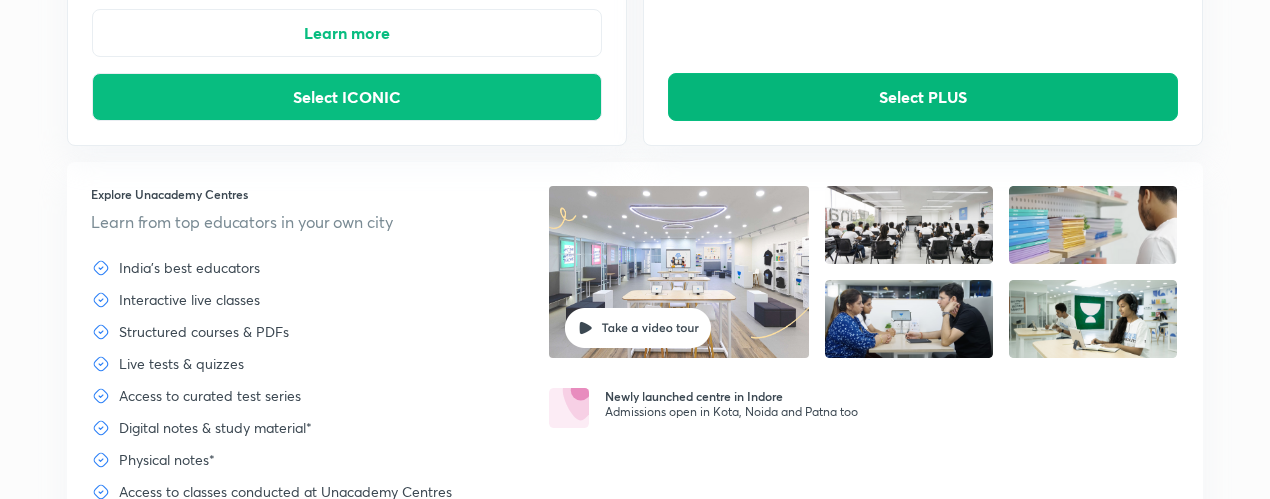 click on "Select PLUS" at bounding box center [923, 97] 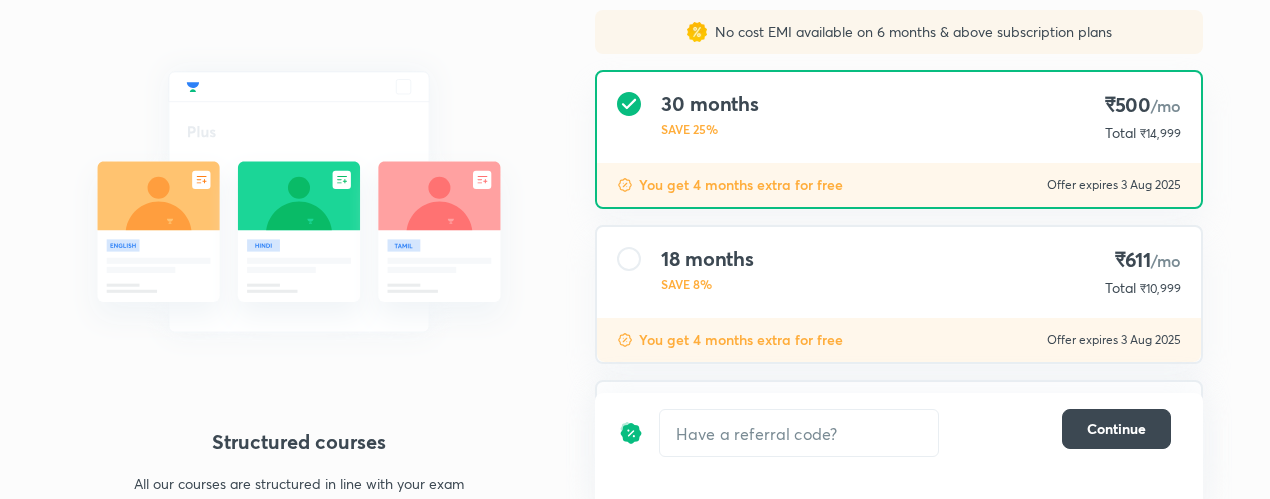 scroll, scrollTop: 171, scrollLeft: 0, axis: vertical 